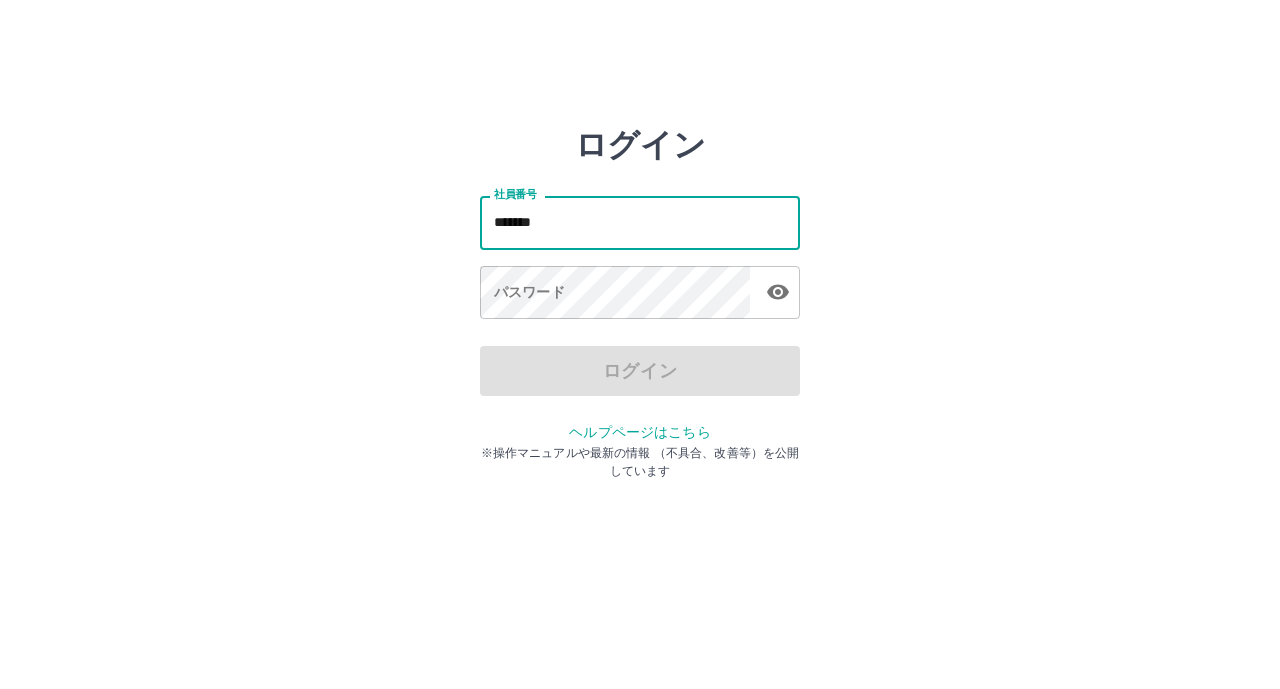 scroll, scrollTop: 0, scrollLeft: 0, axis: both 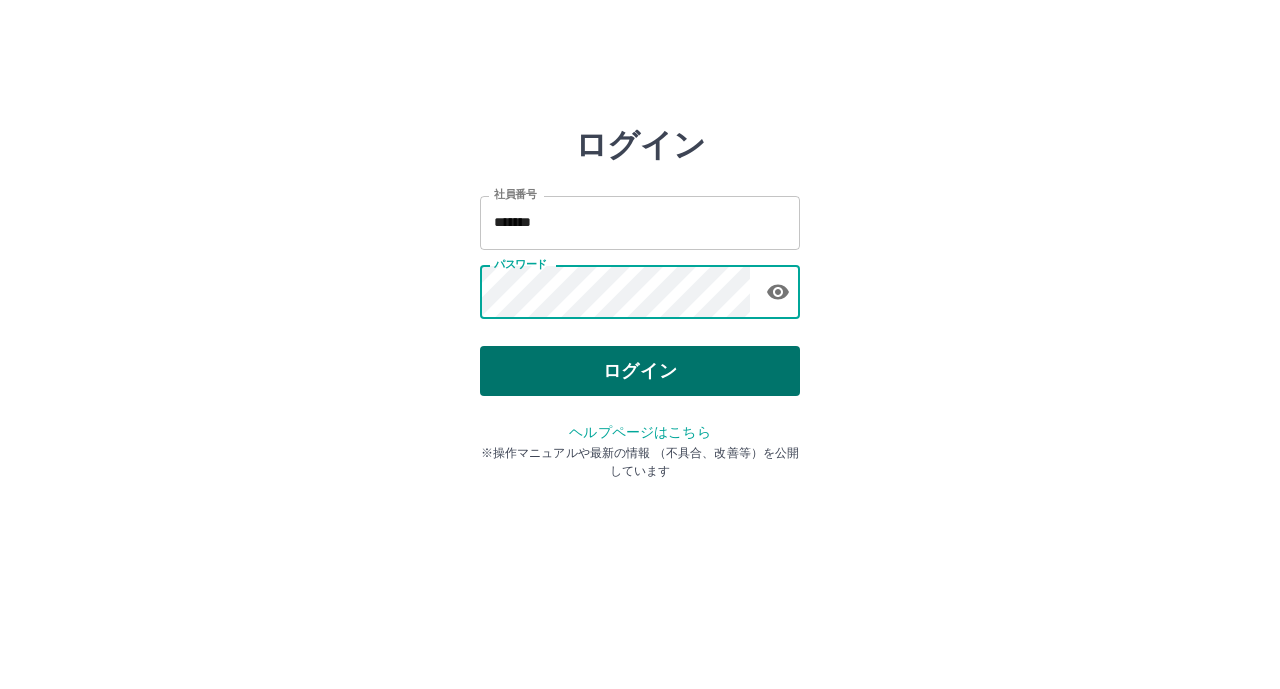 click on "ログイン" at bounding box center [640, 371] 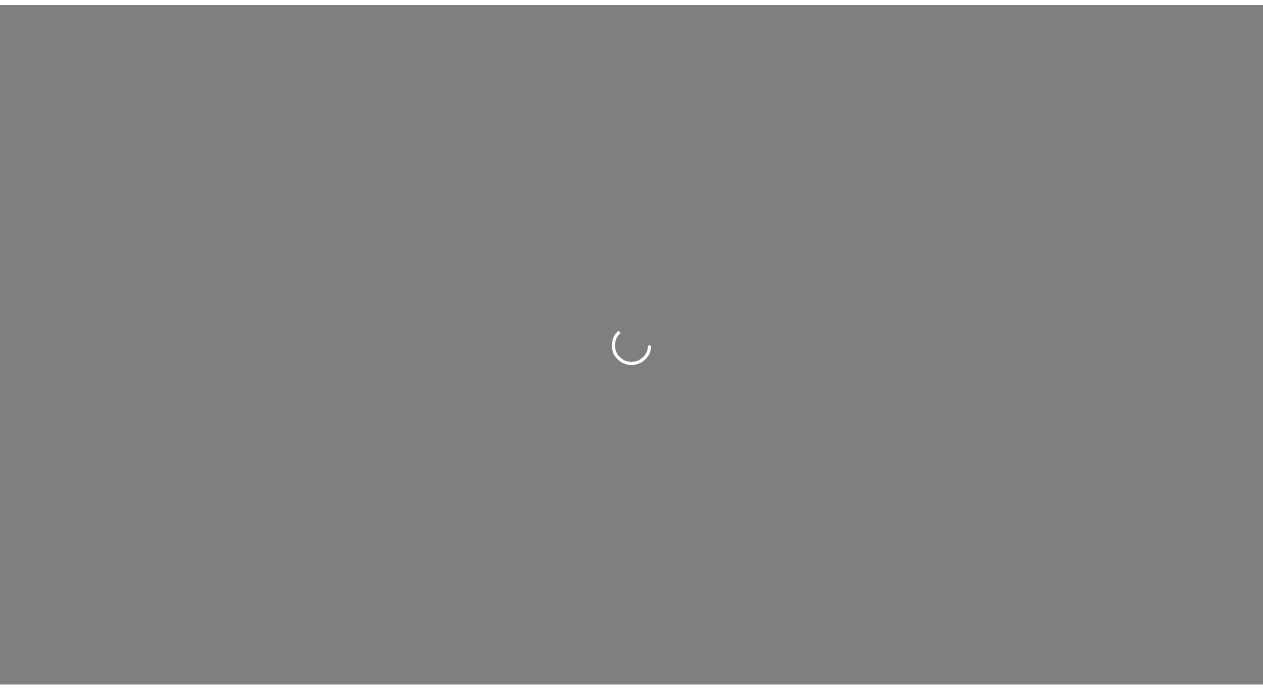 scroll, scrollTop: 0, scrollLeft: 0, axis: both 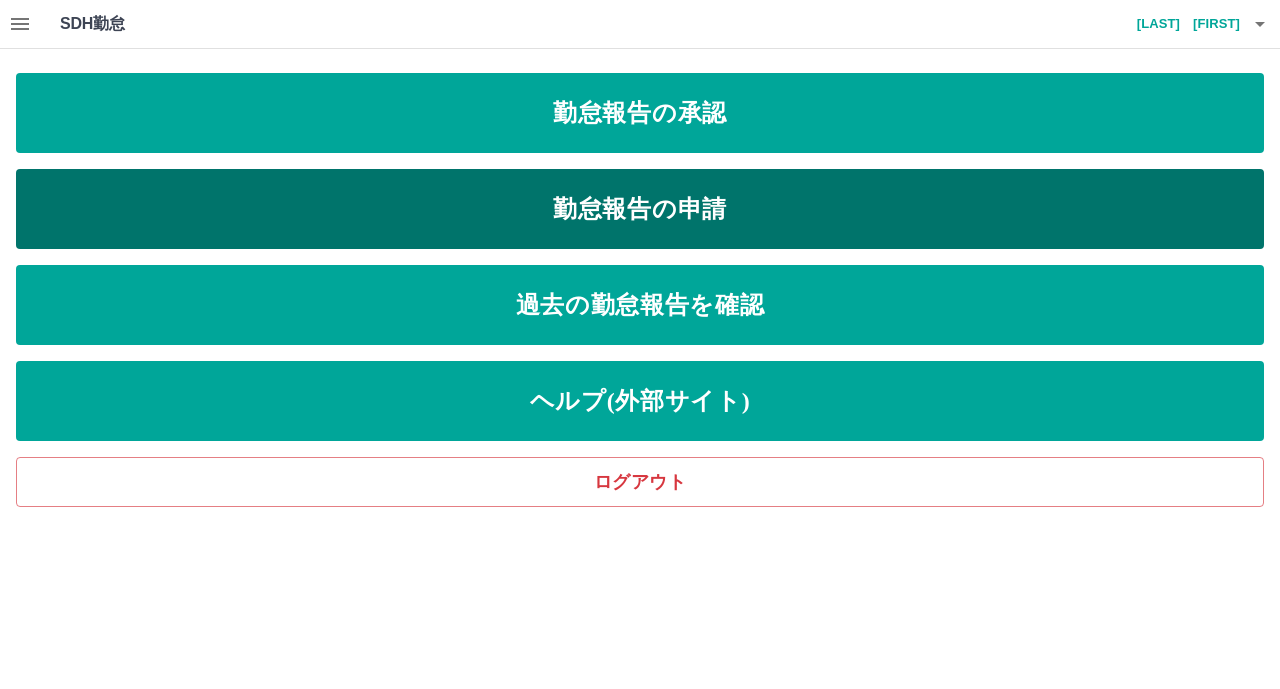 click on "勤怠報告の申請" at bounding box center (640, 209) 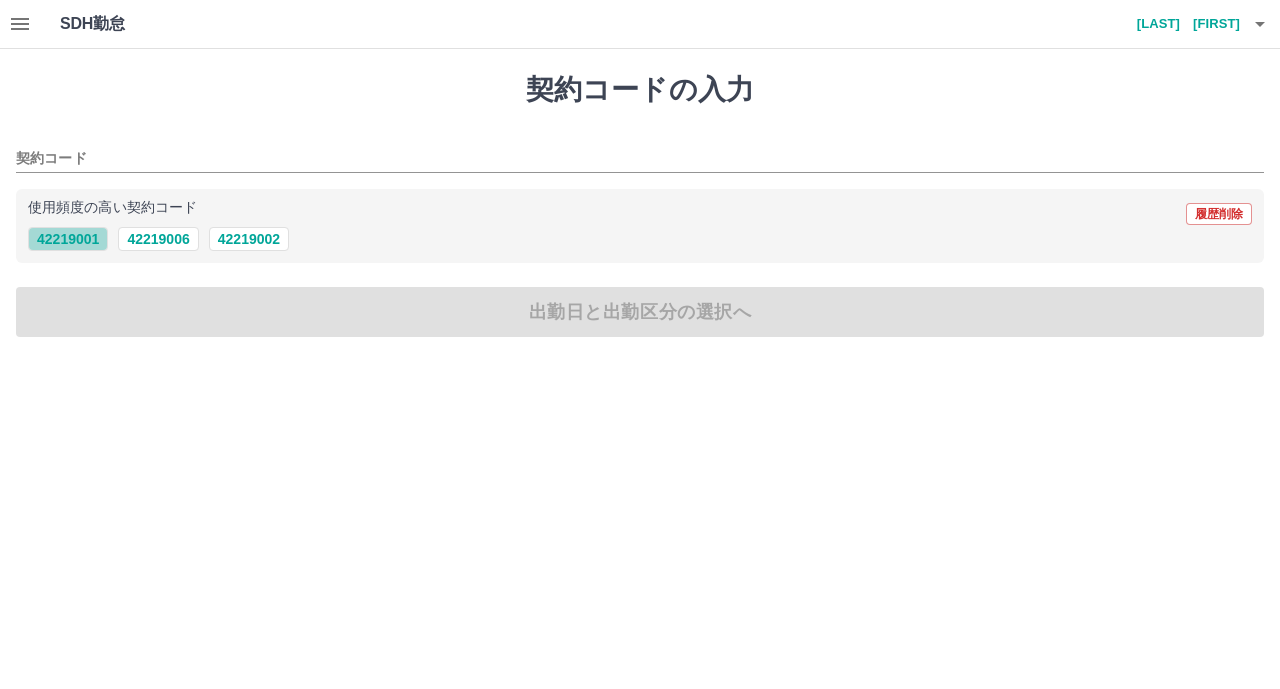 click on "42219001" at bounding box center (68, 239) 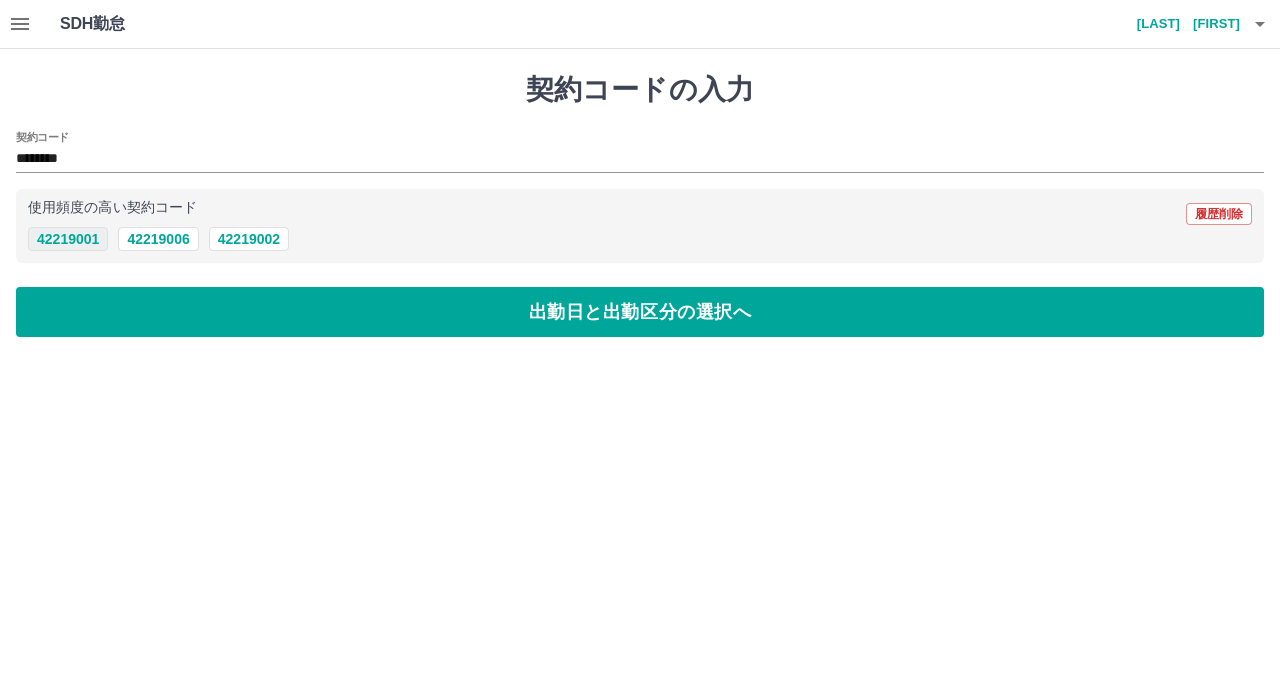click on "42219001" at bounding box center (68, 239) 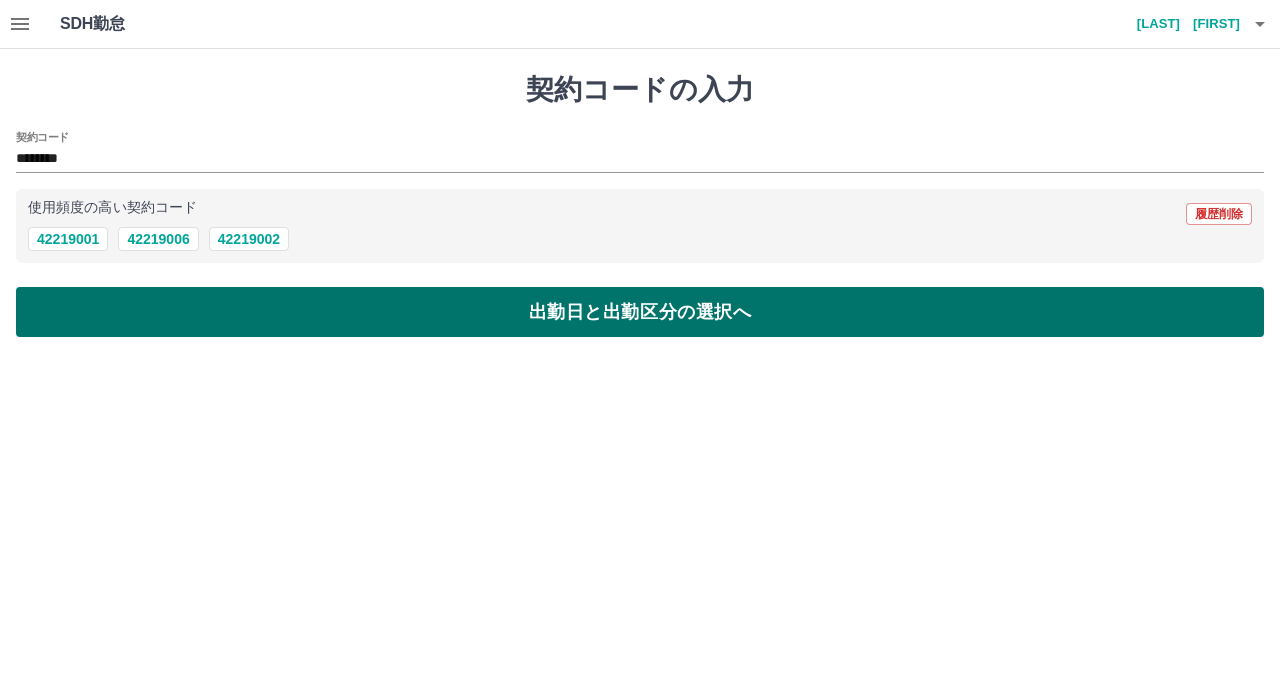 click on "出勤日と出勤区分の選択へ" at bounding box center [640, 312] 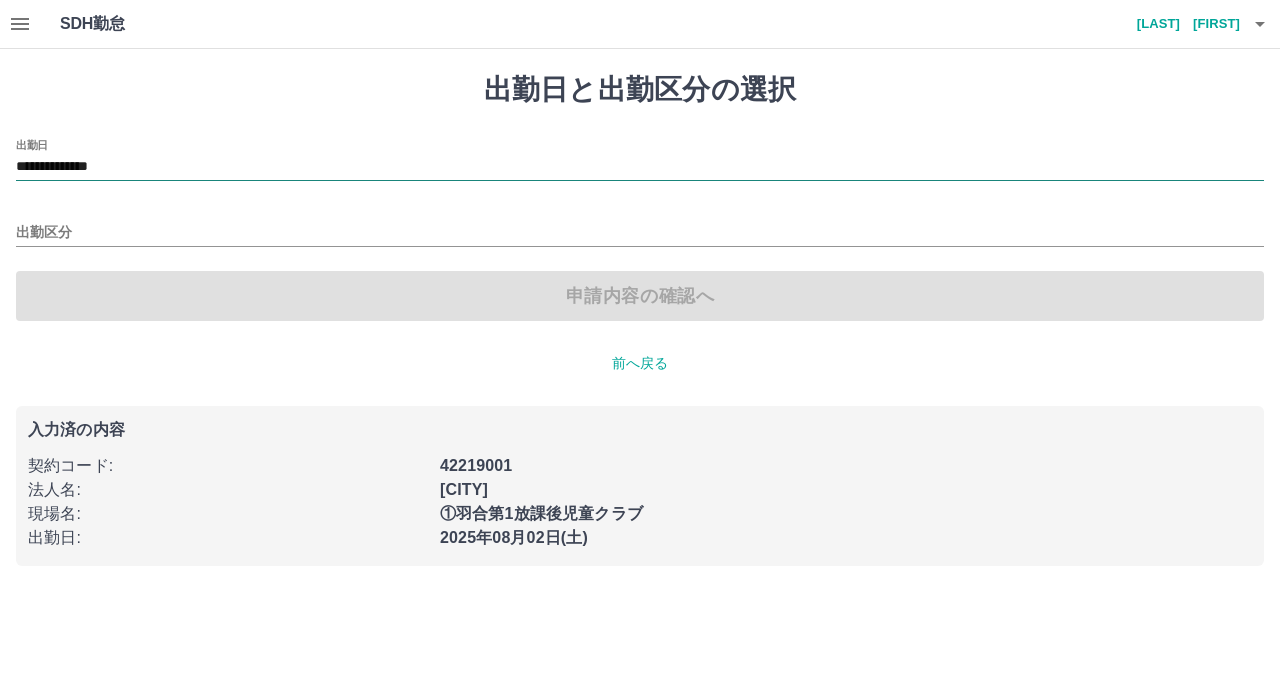 click on "**********" at bounding box center (640, 167) 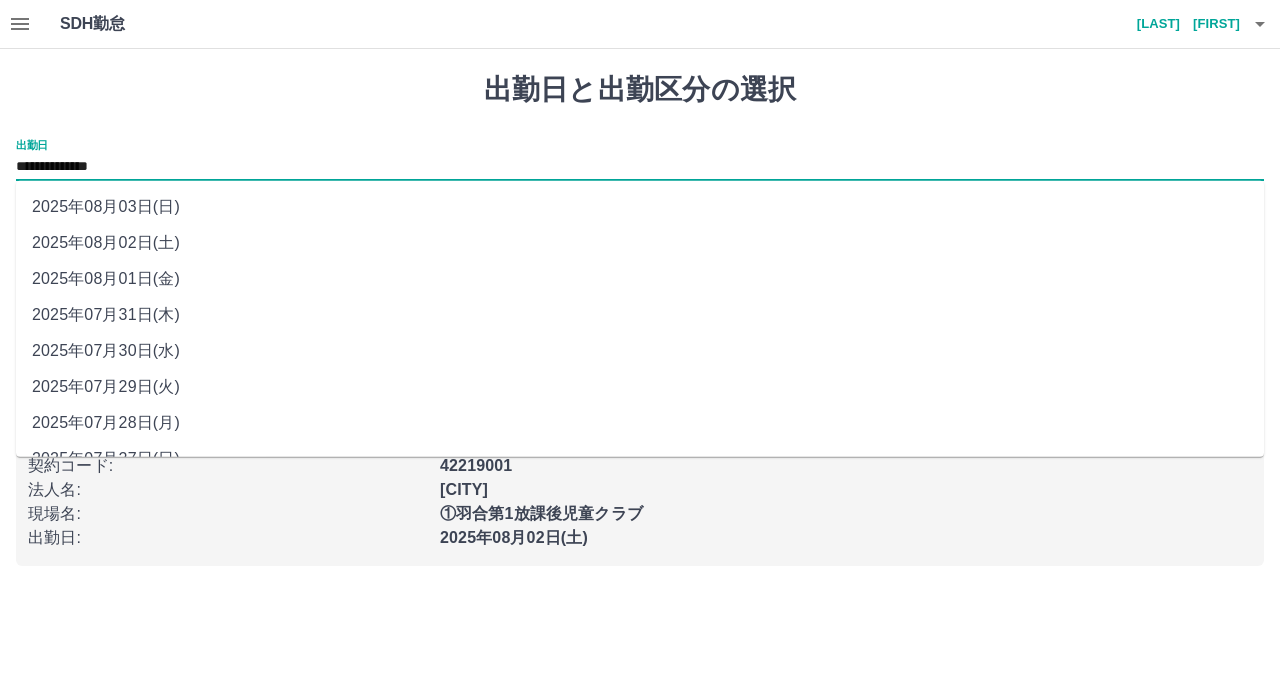 drag, startPoint x: 126, startPoint y: 161, endPoint x: 152, endPoint y: 273, distance: 114.97826 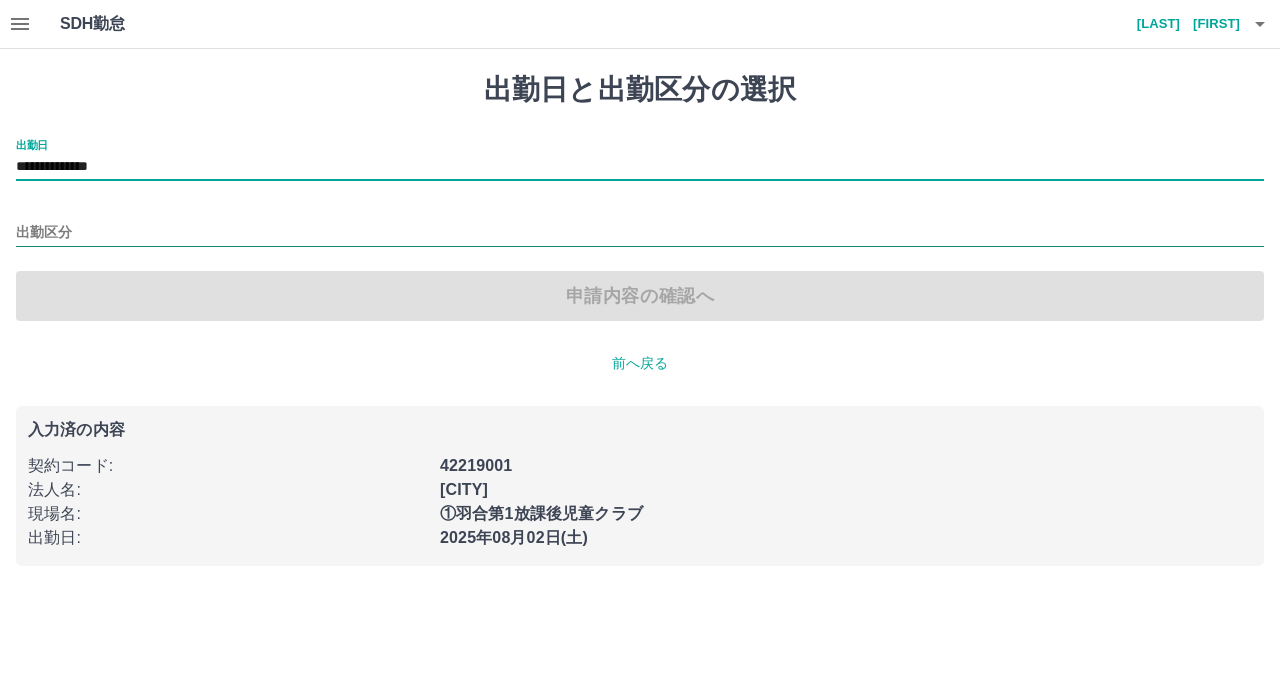 click on "出勤区分" at bounding box center (640, 233) 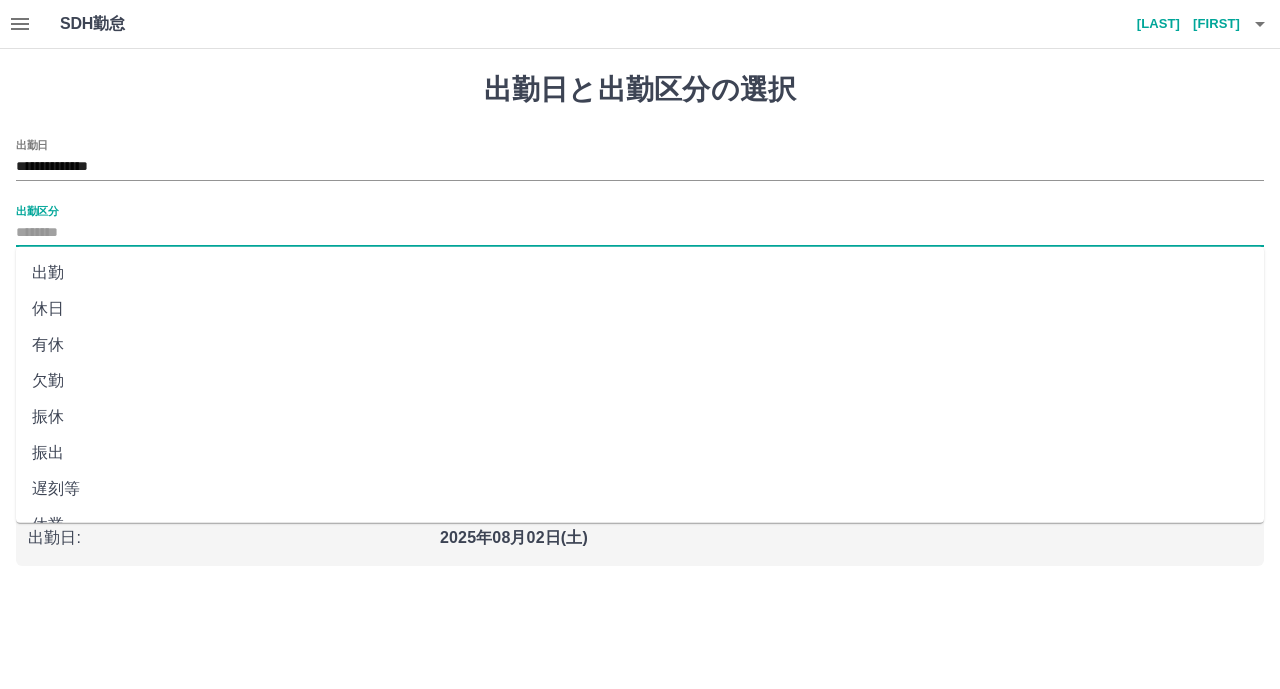click on "出勤" at bounding box center [640, 273] 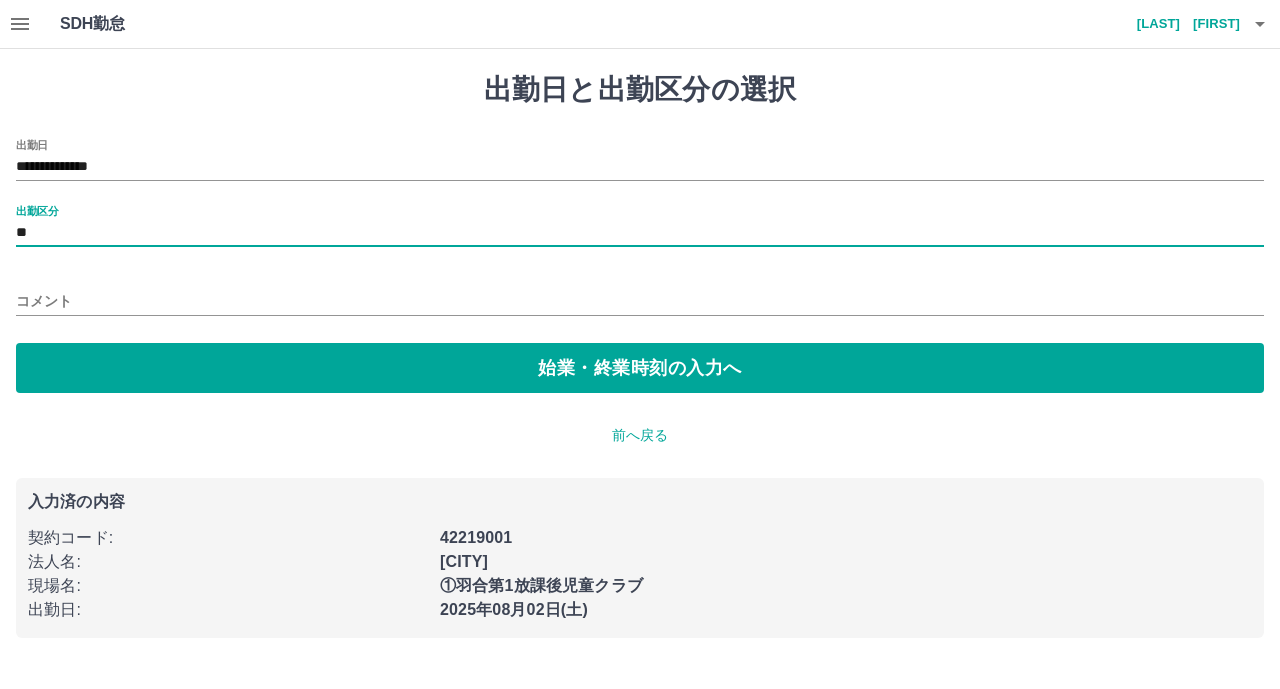click on "コメント" at bounding box center (640, 301) 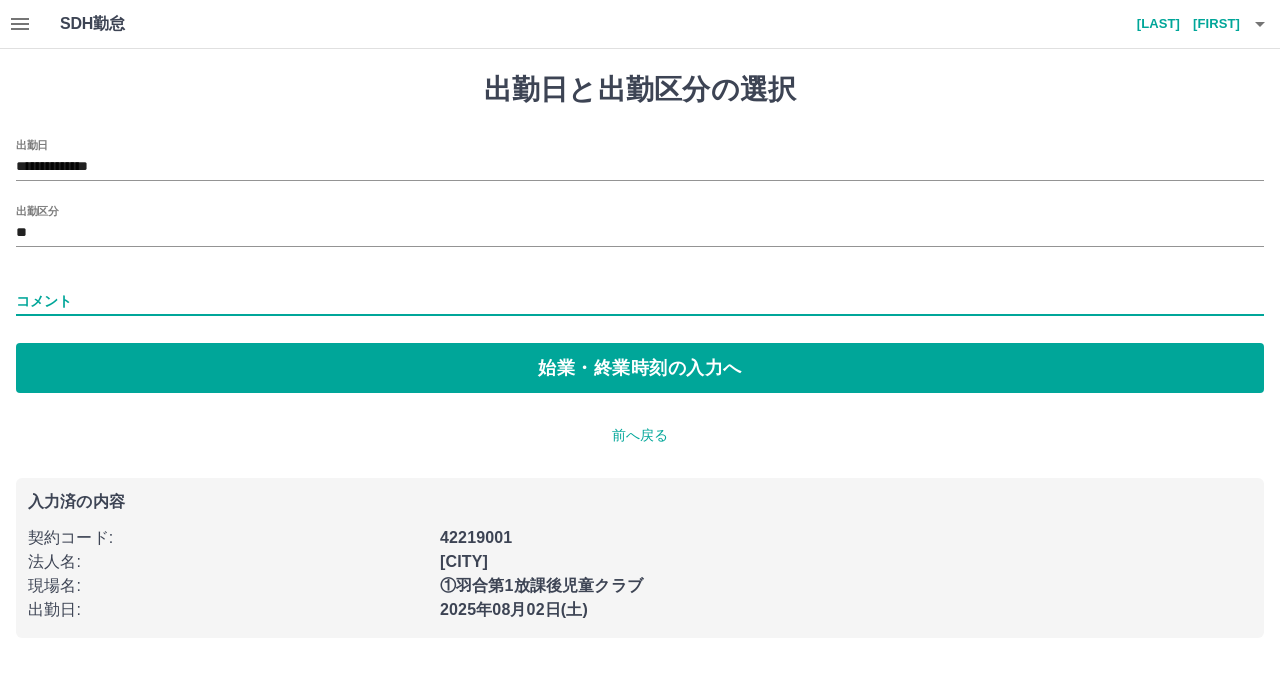 type on "*******" 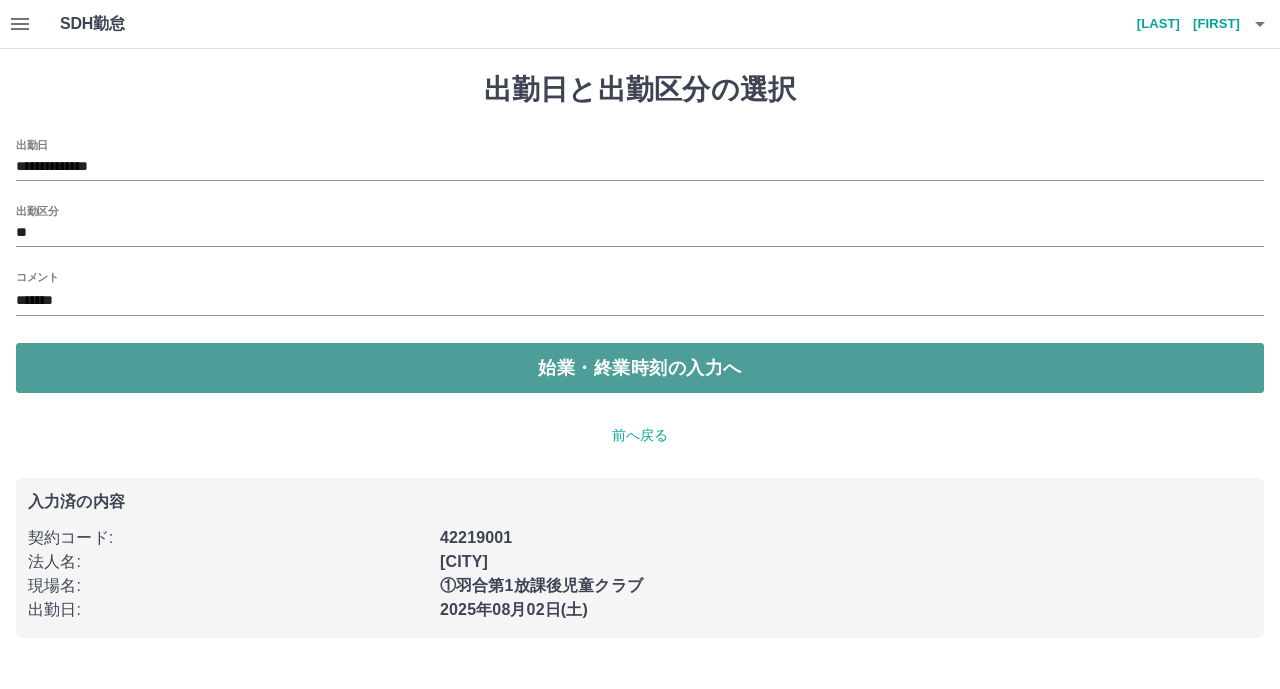 click on "始業・終業時刻の入力へ" at bounding box center [640, 368] 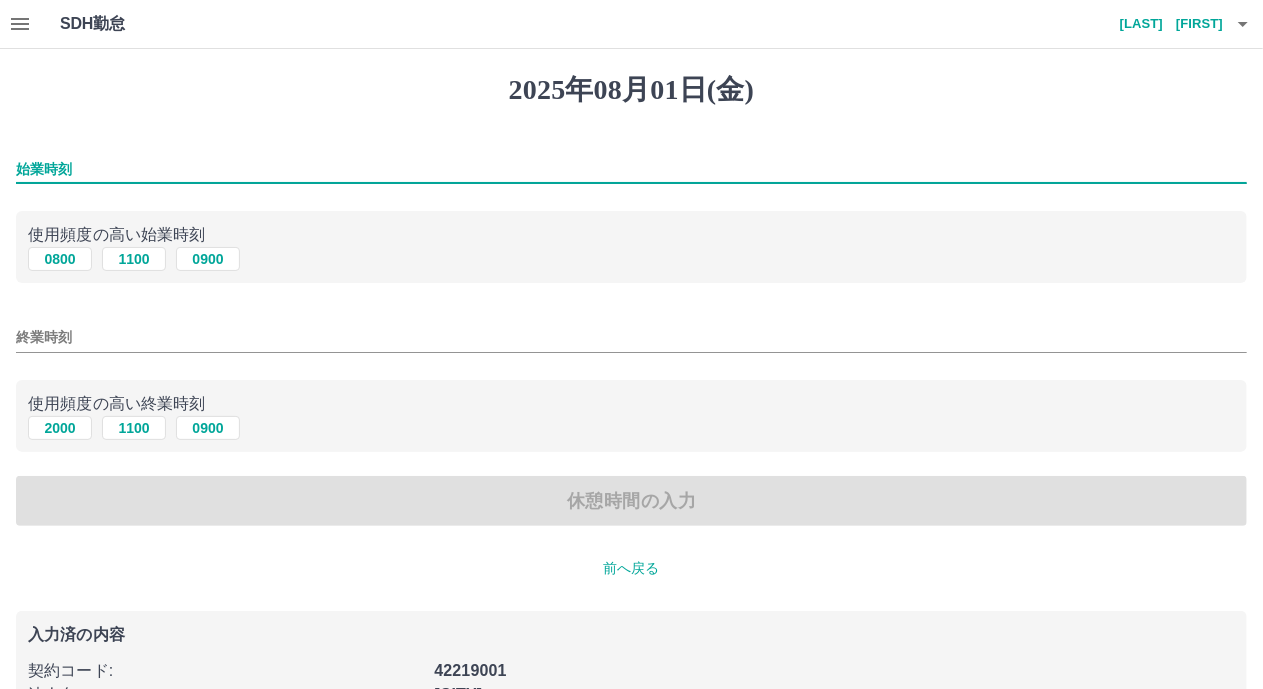 click on "始業時刻" at bounding box center (631, 169) 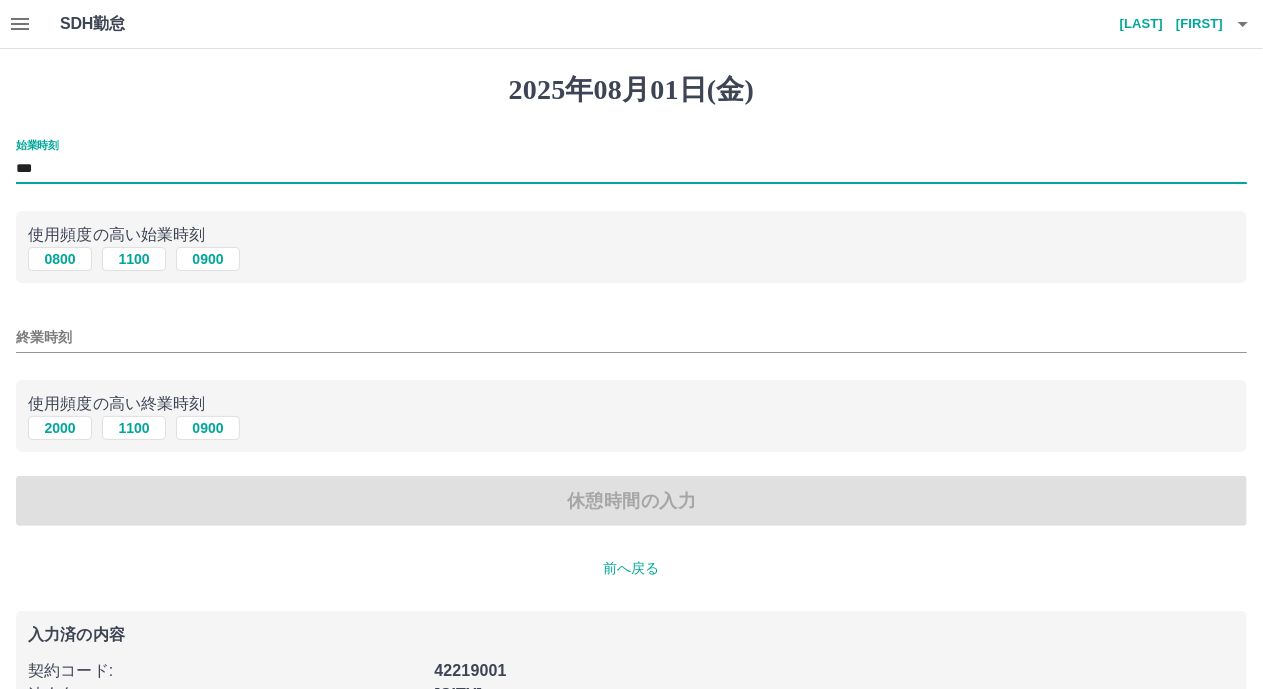 type on "***" 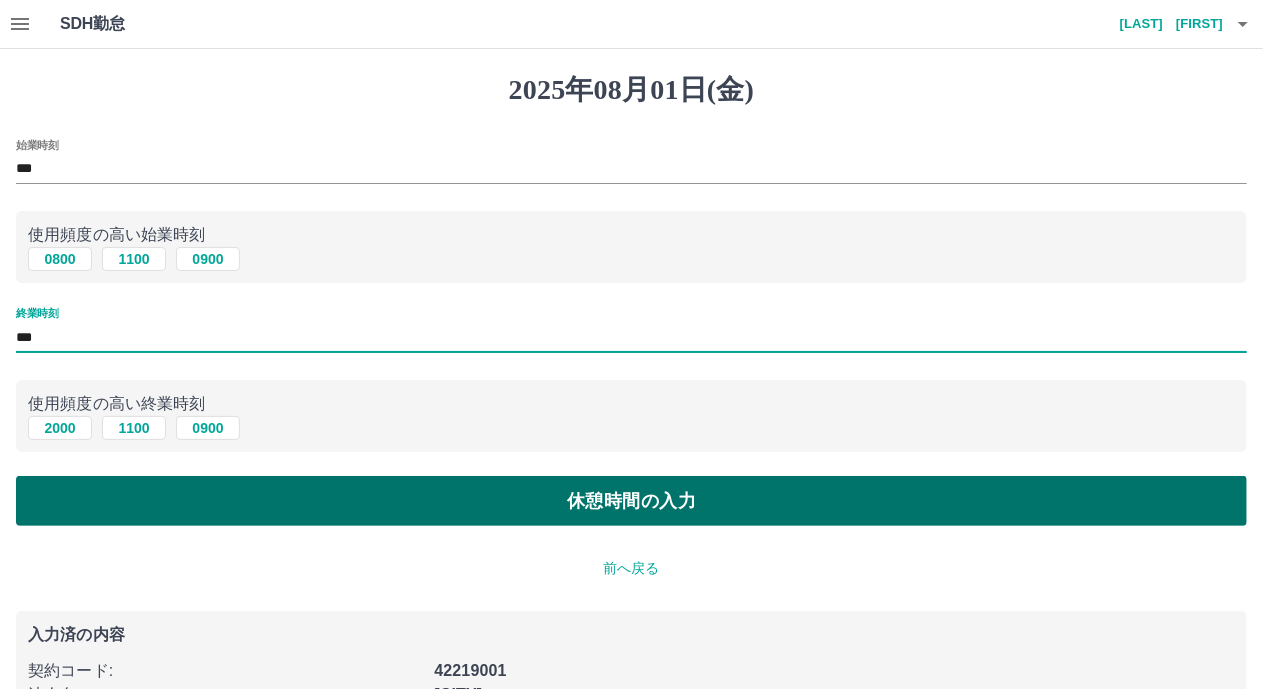 type on "***" 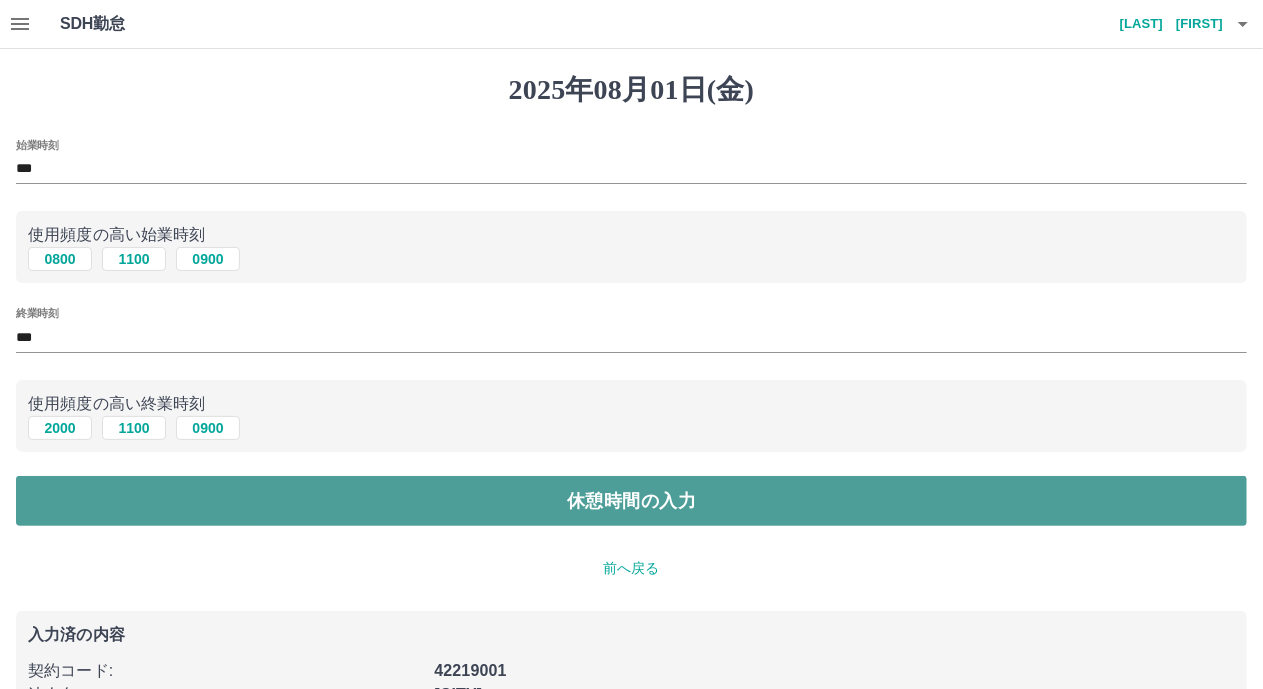 click on "休憩時間の入力" at bounding box center [631, 501] 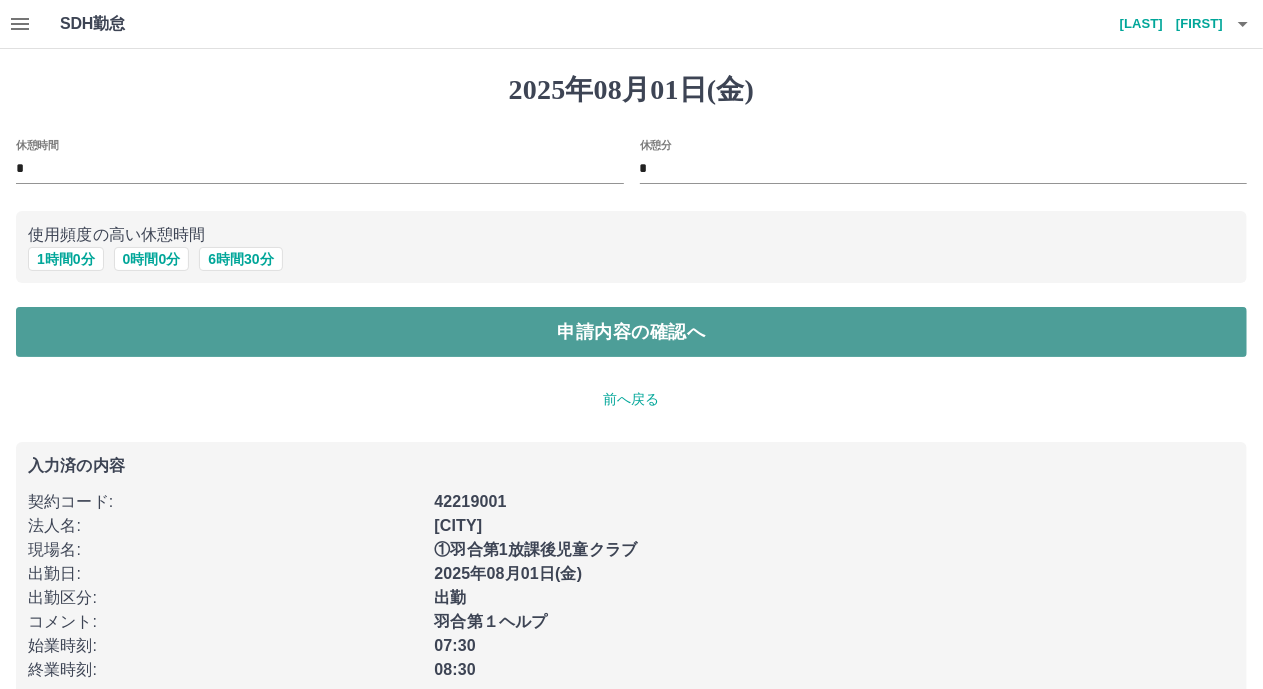 click on "申請内容の確認へ" at bounding box center [631, 332] 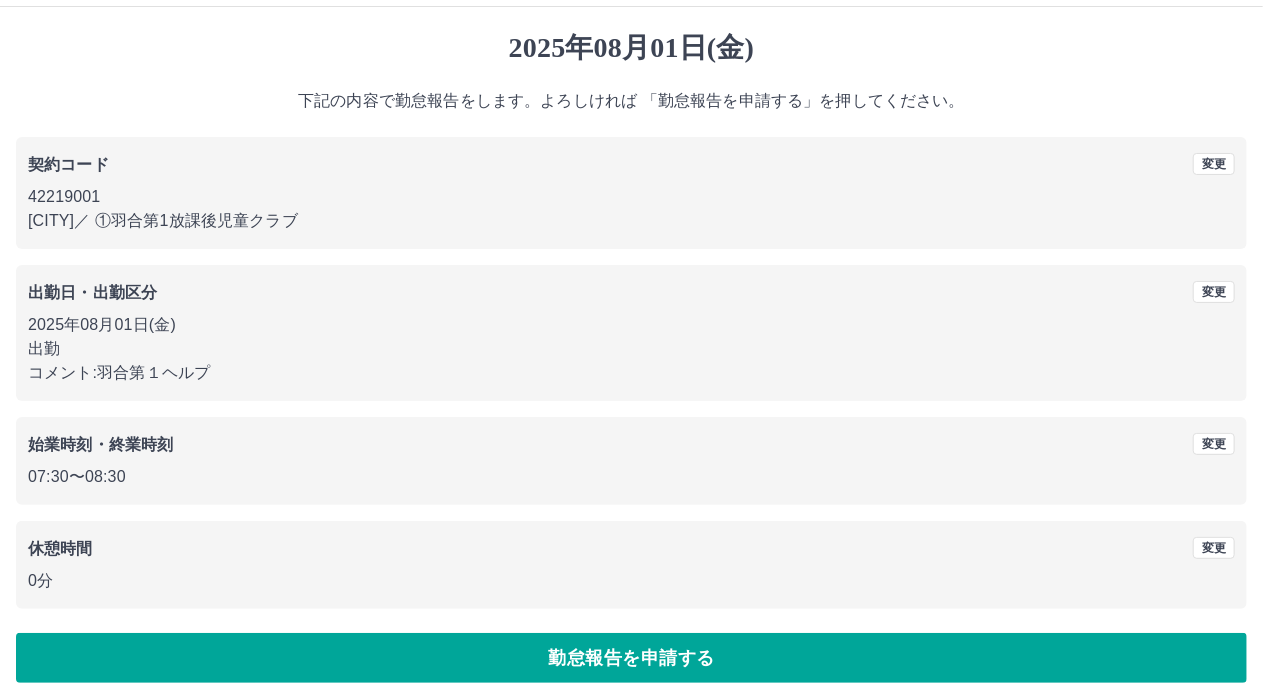 scroll, scrollTop: 59, scrollLeft: 0, axis: vertical 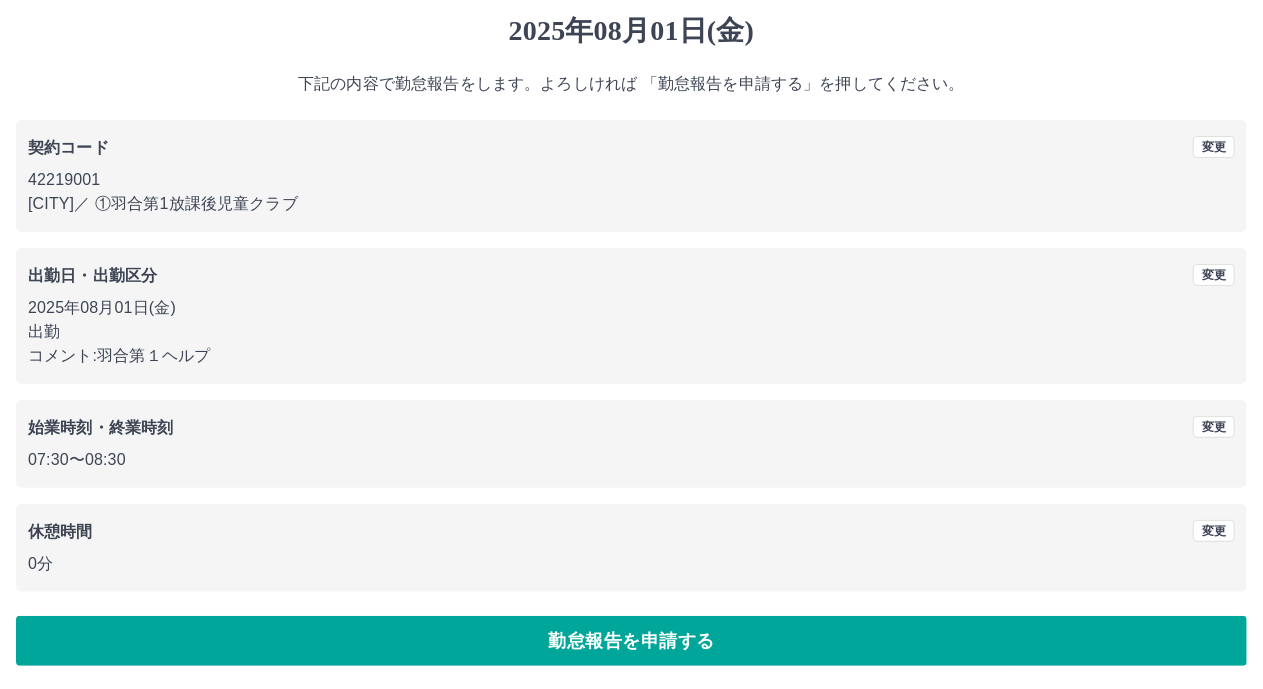 click on "勤怠報告を申請する" at bounding box center (631, 641) 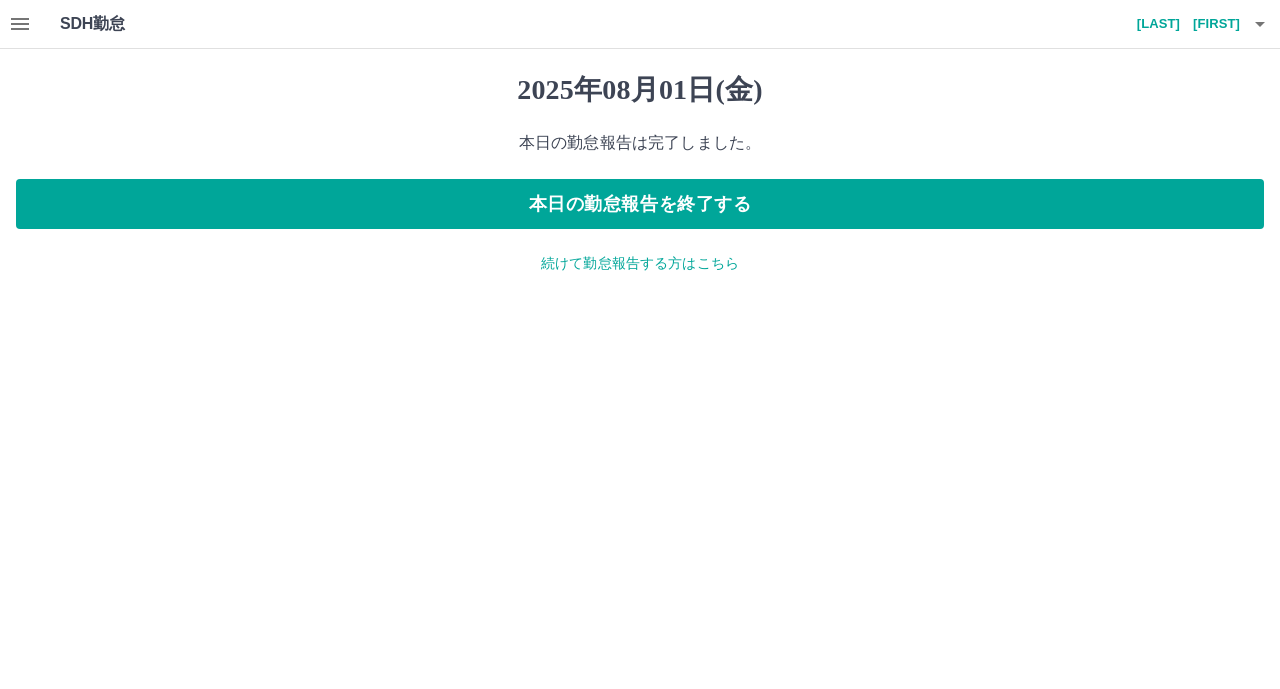 click on "続けて勤怠報告する方はこちら" at bounding box center (640, 263) 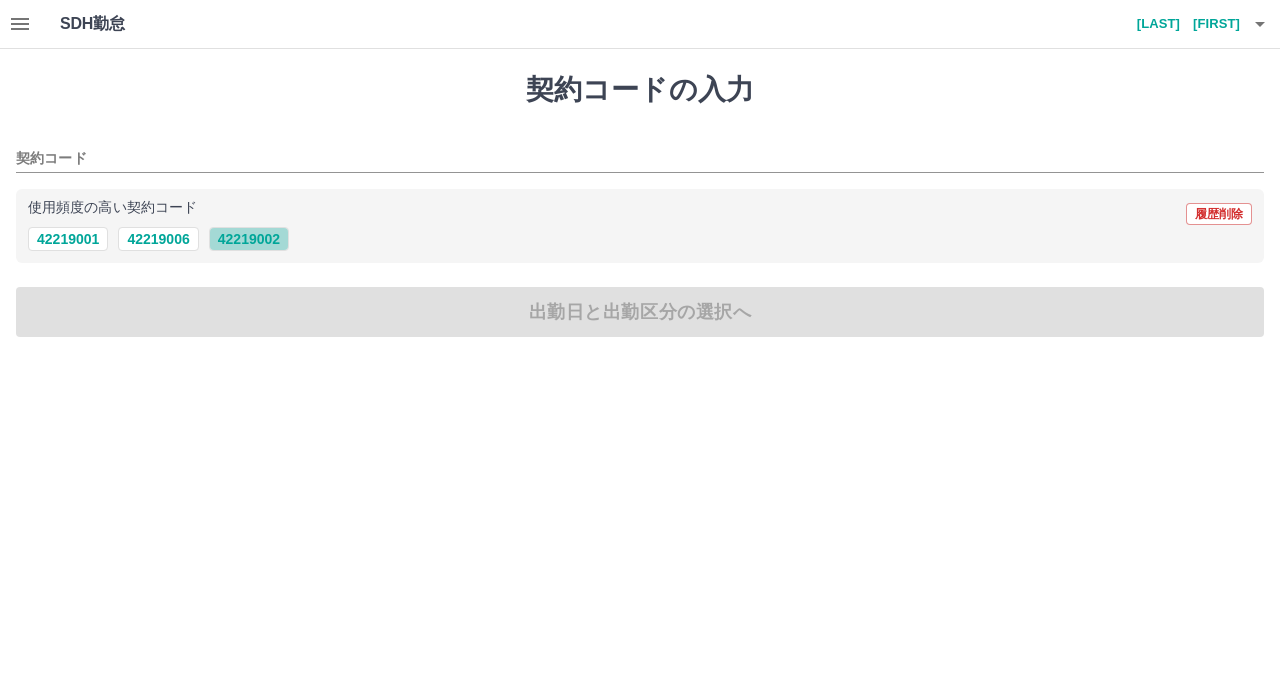 click on "42219002" at bounding box center (249, 239) 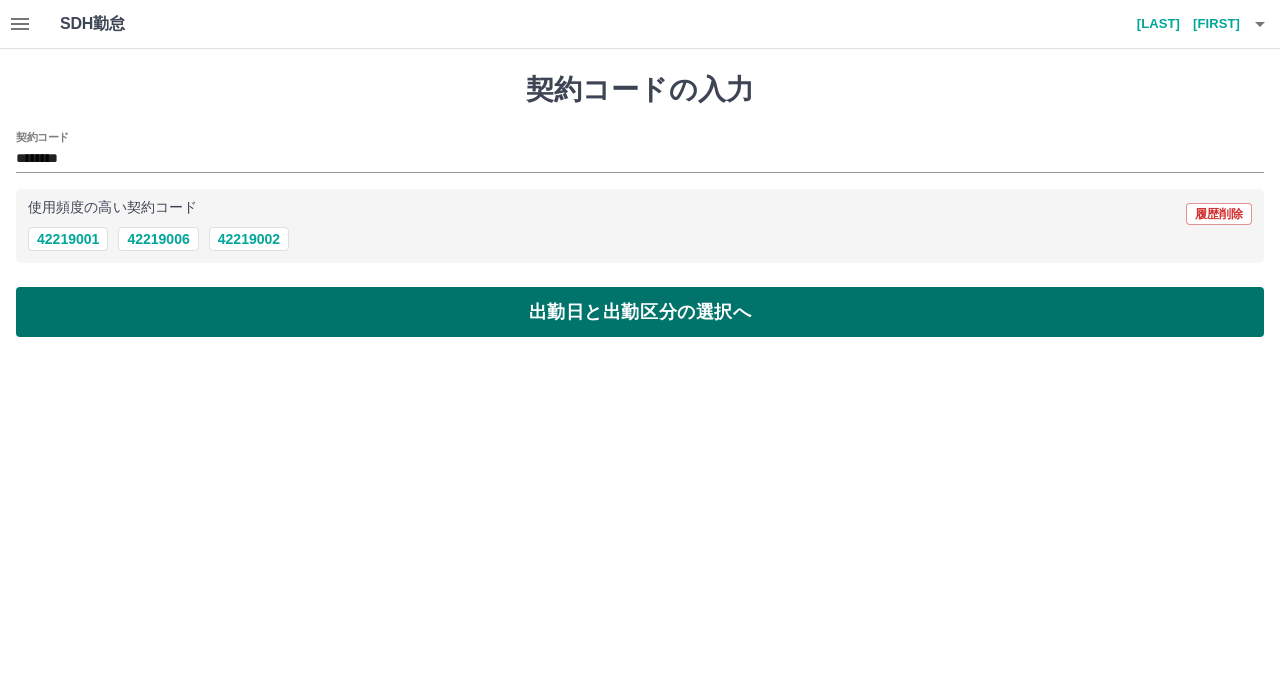click on "出勤日と出勤区分の選択へ" at bounding box center [640, 312] 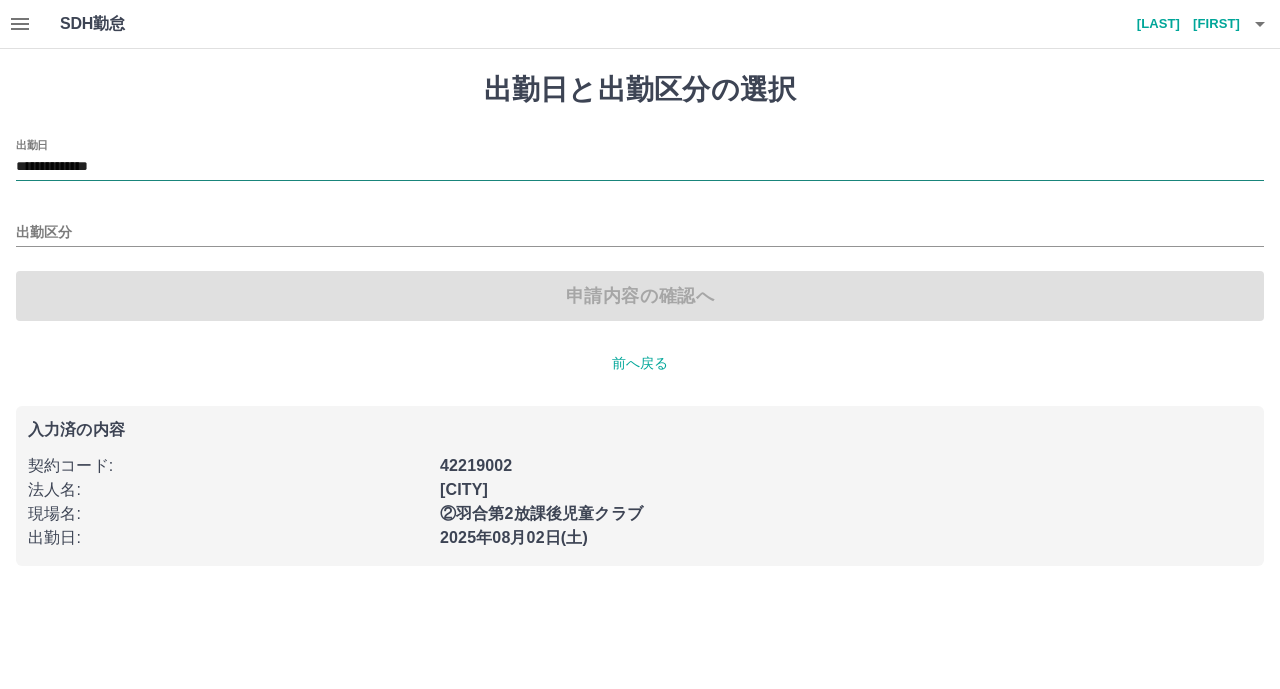 click on "**********" at bounding box center [640, 167] 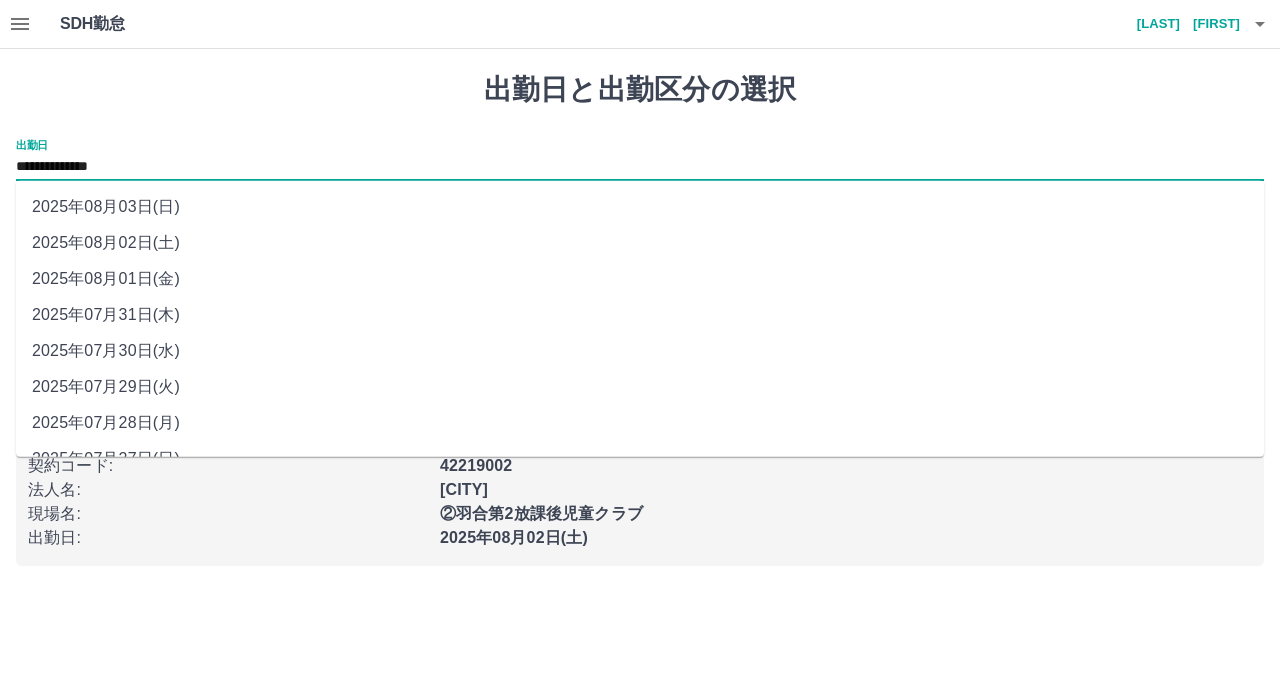 drag, startPoint x: 120, startPoint y: 169, endPoint x: 161, endPoint y: 280, distance: 118.33005 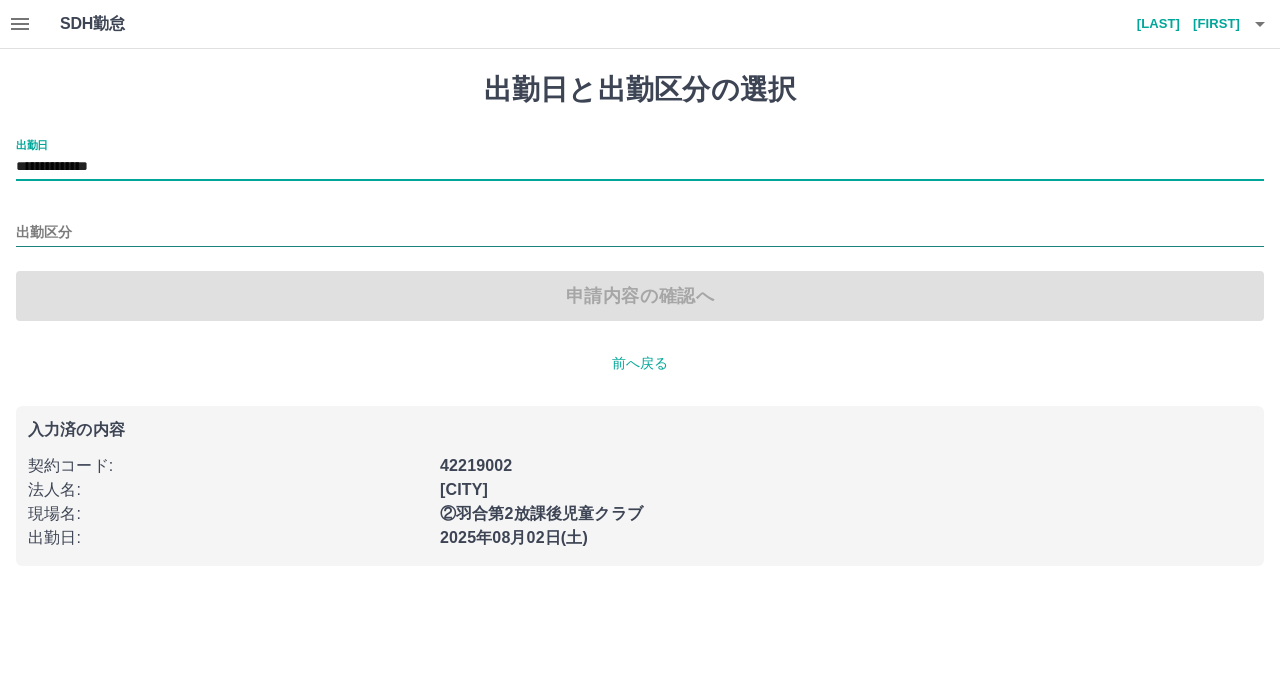 click on "出勤区分" at bounding box center [640, 233] 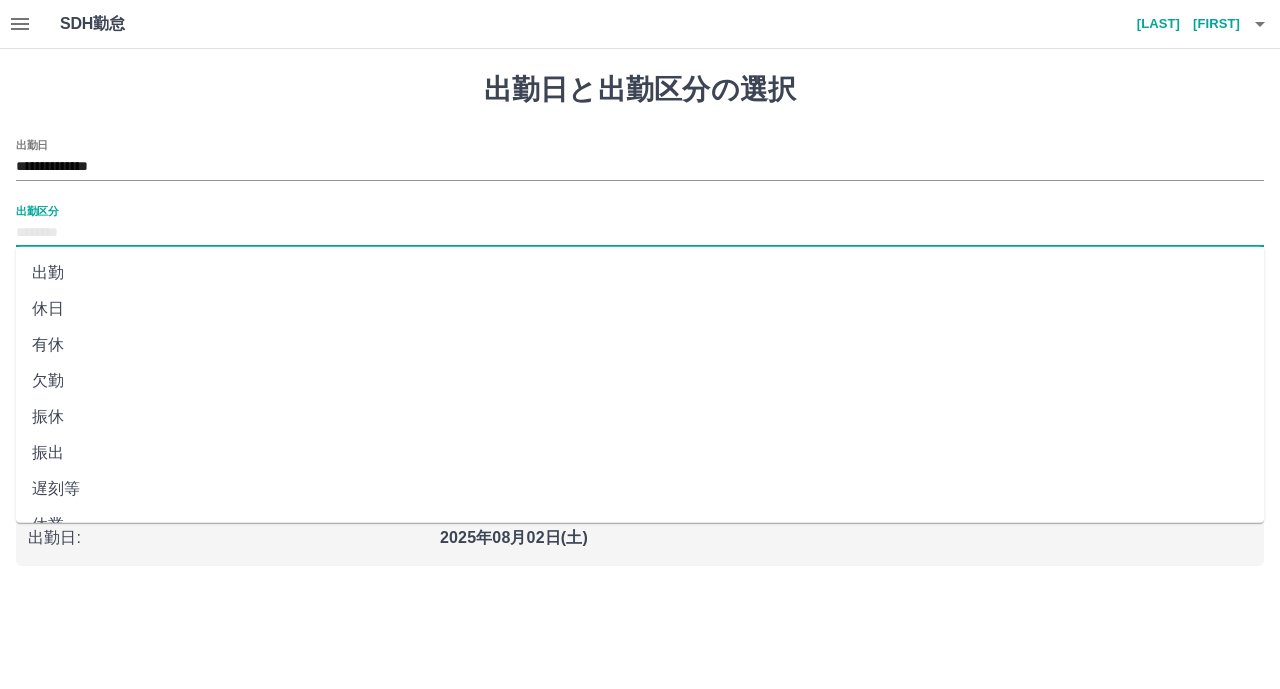 click on "出勤" at bounding box center [640, 273] 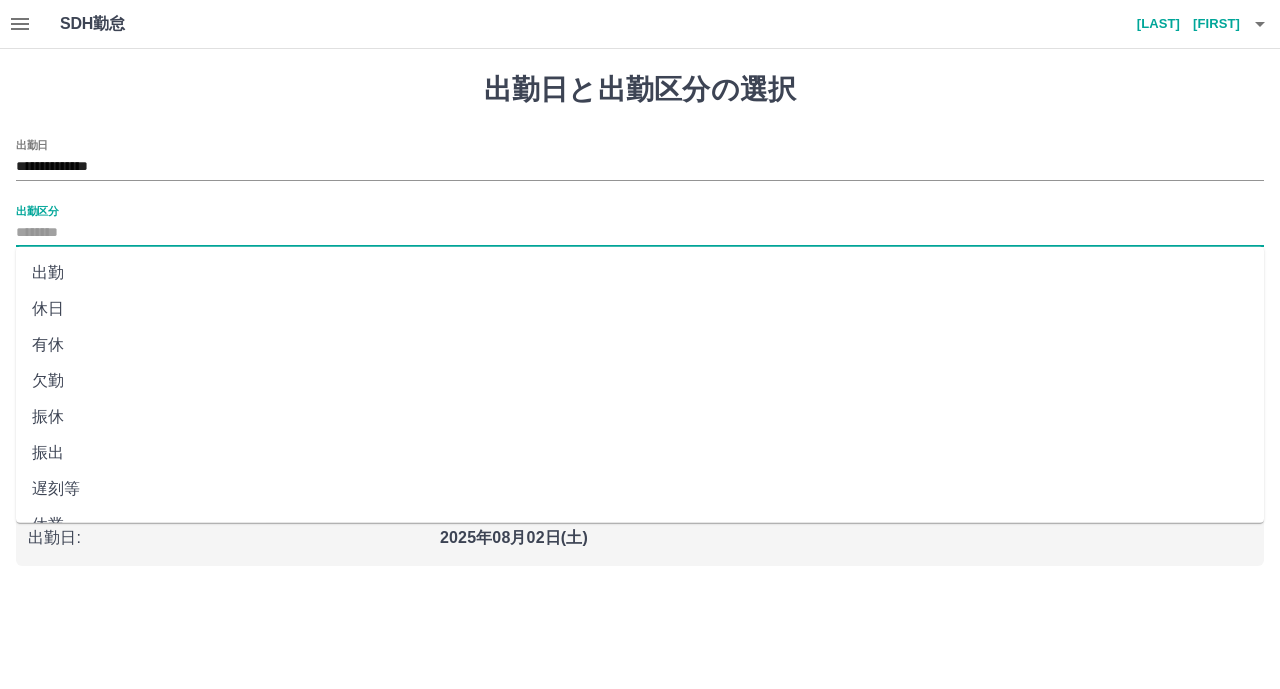 type on "**" 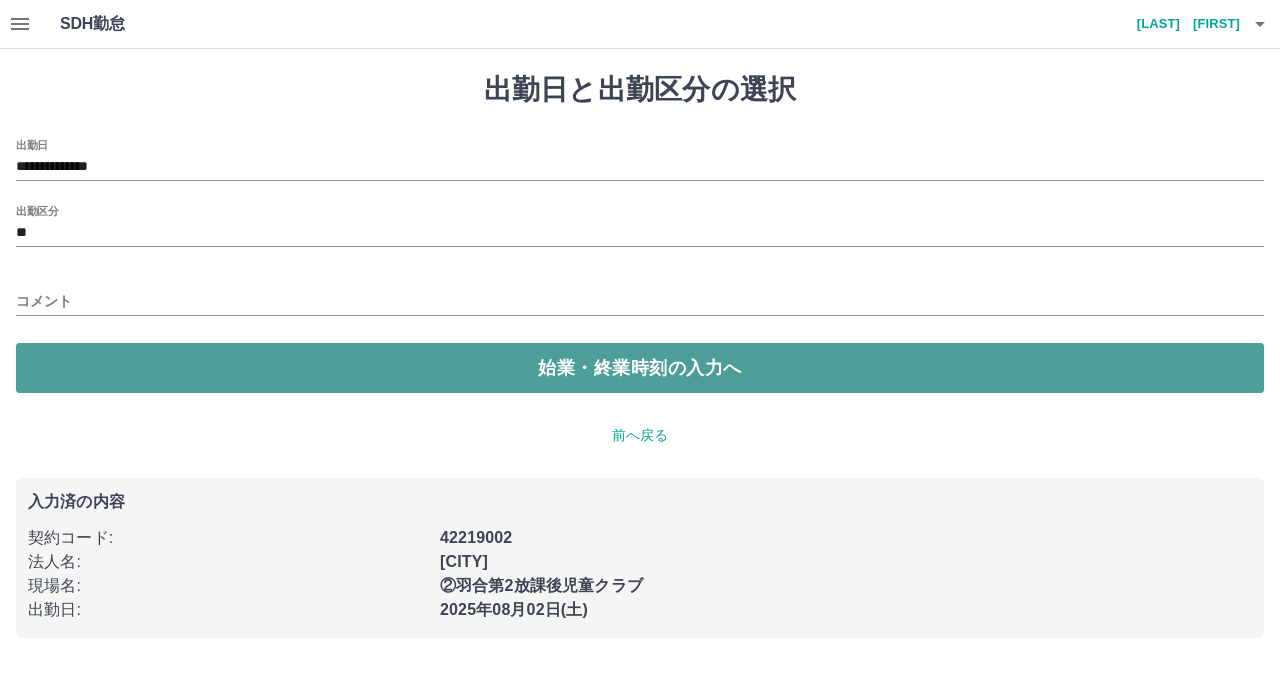 click on "始業・終業時刻の入力へ" at bounding box center [640, 368] 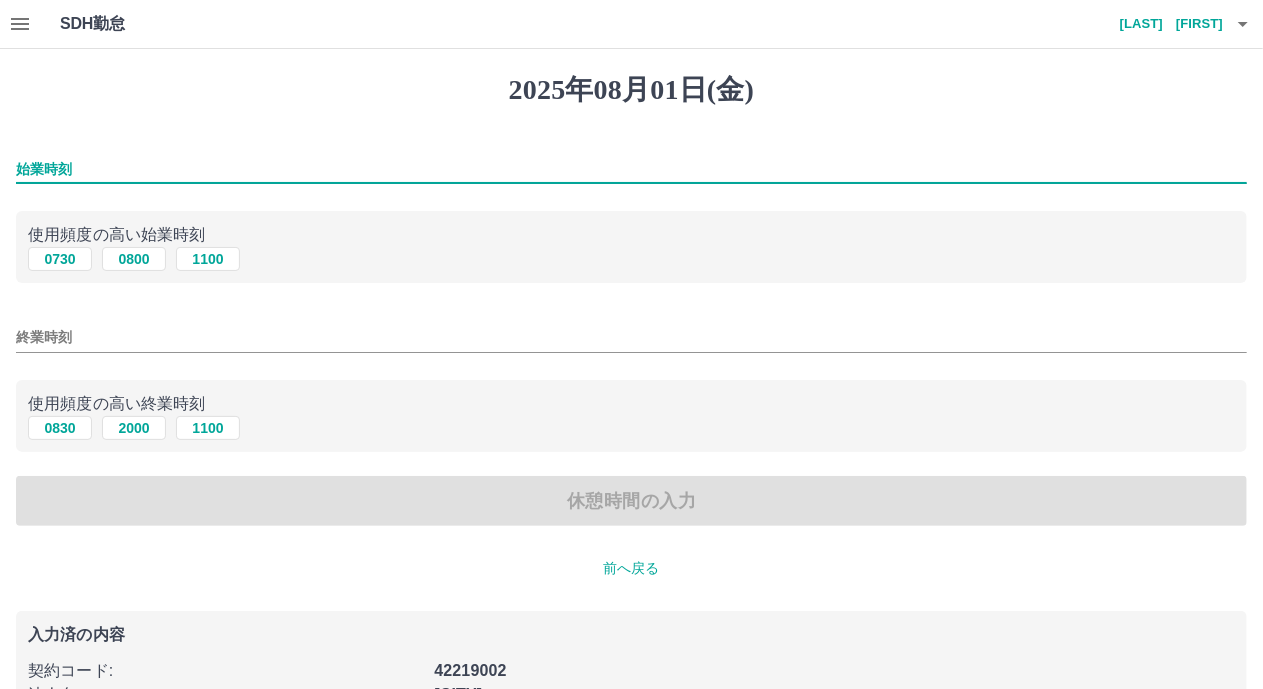 click on "始業時刻" at bounding box center (631, 169) 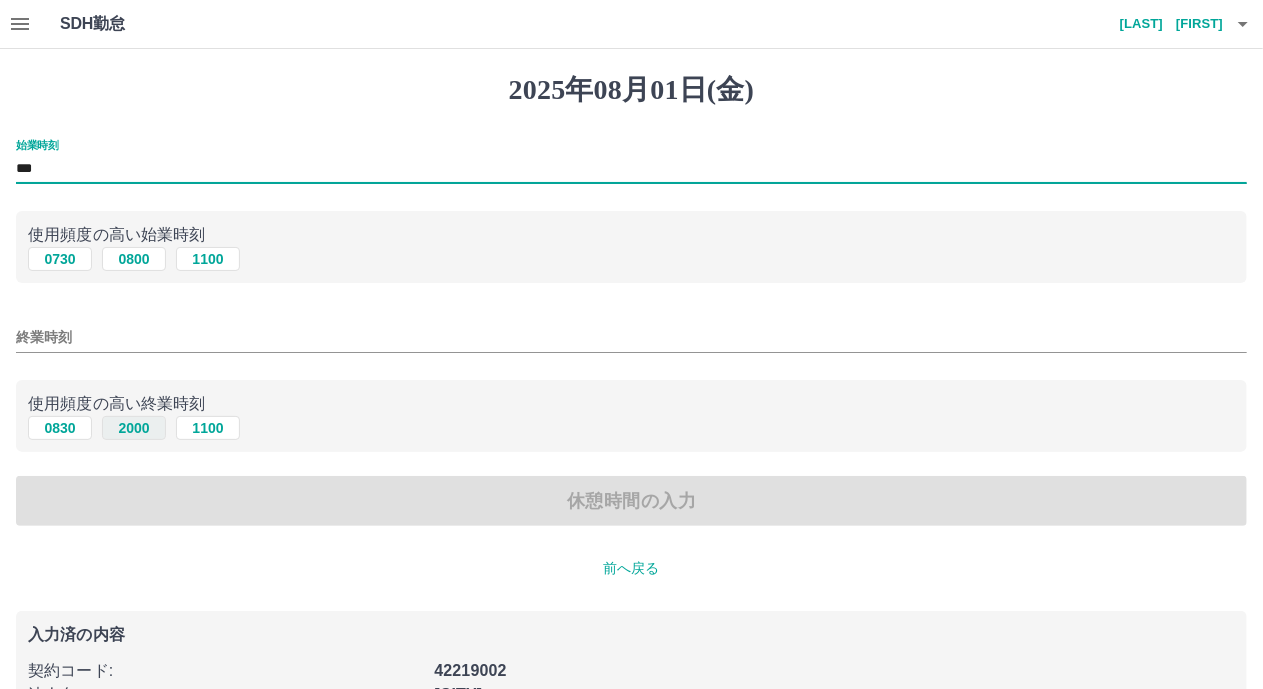 type on "***" 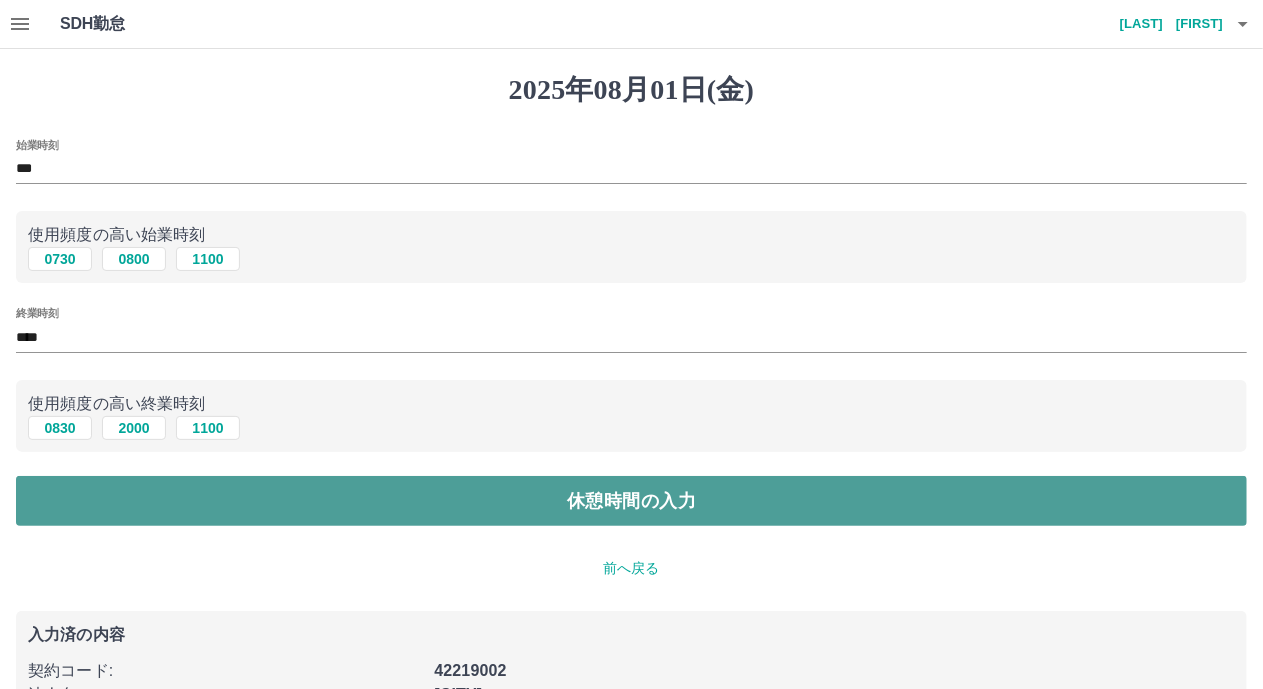 click on "休憩時間の入力" at bounding box center (631, 501) 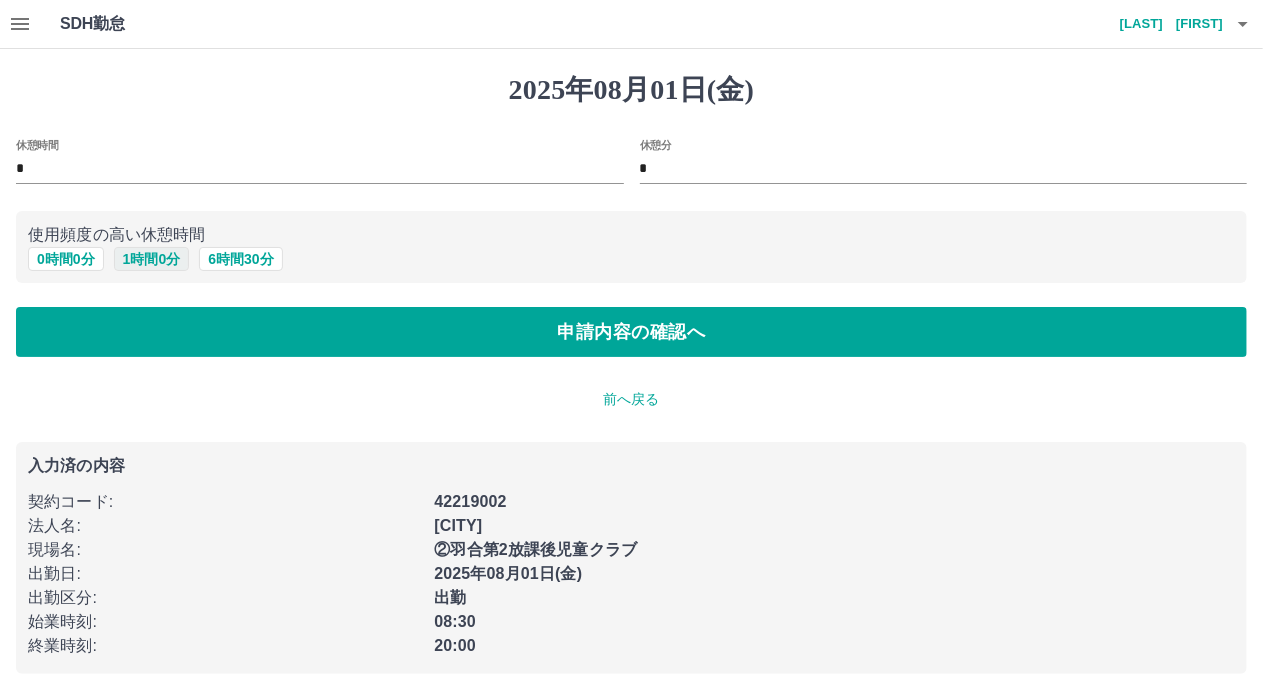 click on "1 時間 0 分" at bounding box center (152, 259) 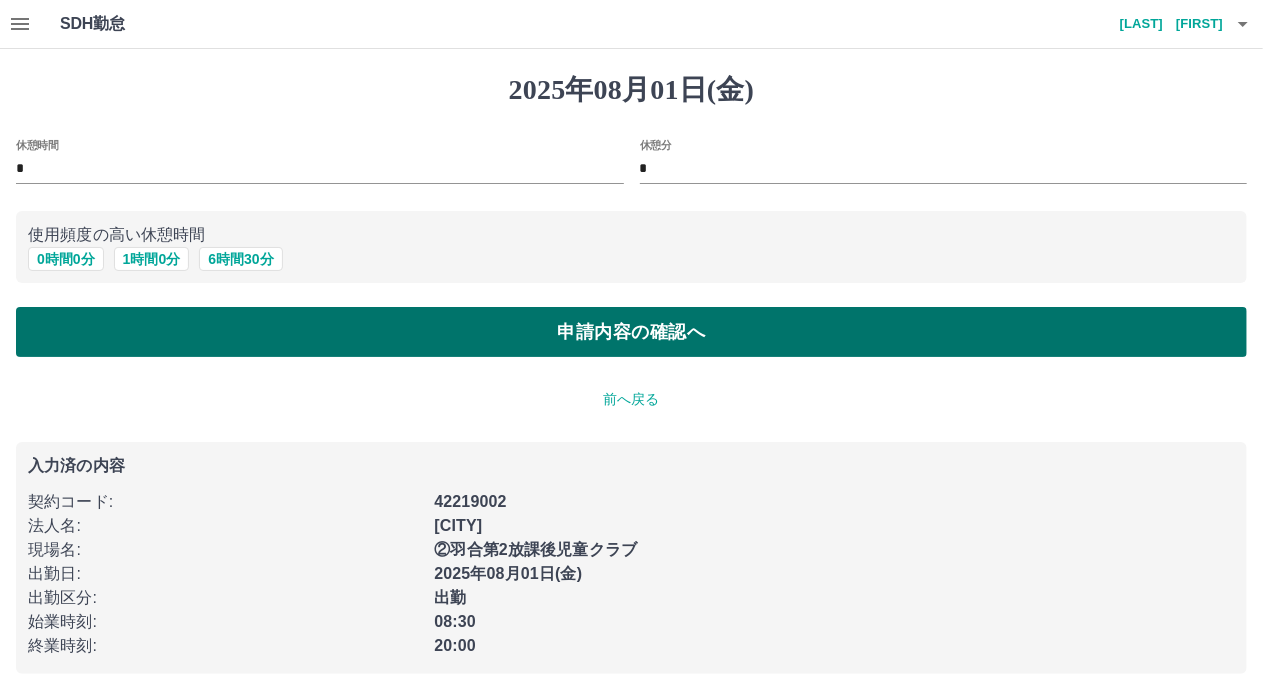 click on "申請内容の確認へ" at bounding box center (631, 332) 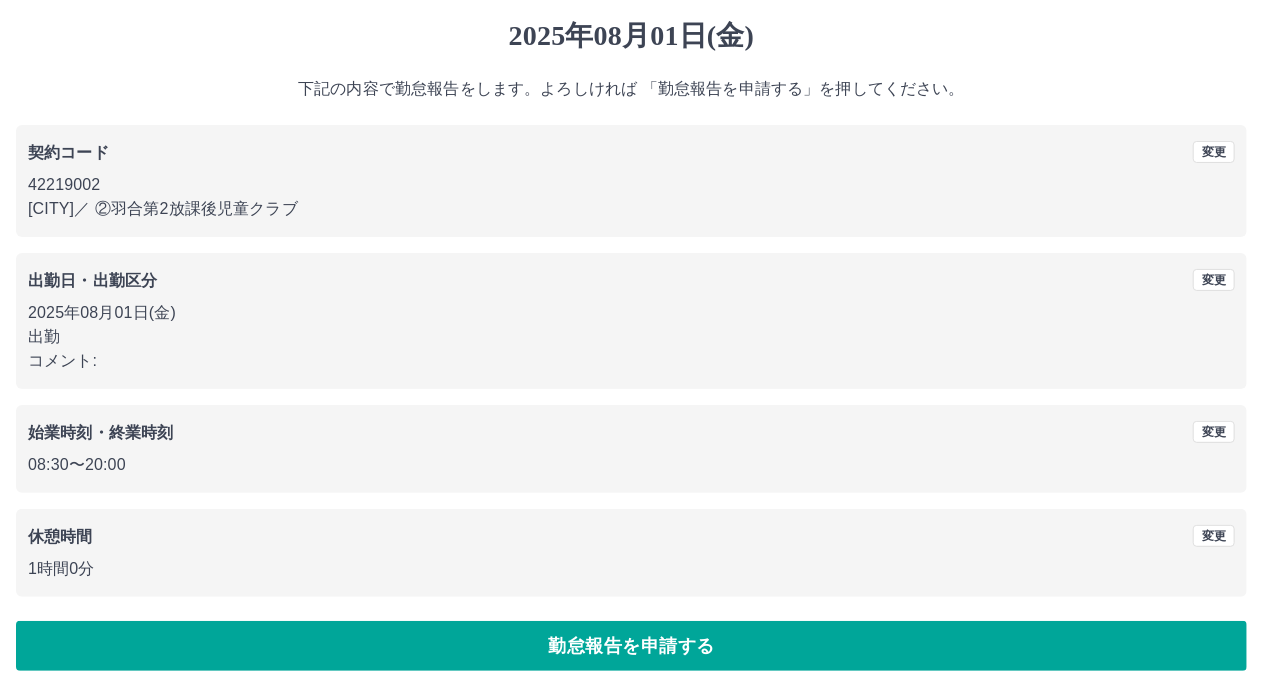 scroll, scrollTop: 59, scrollLeft: 0, axis: vertical 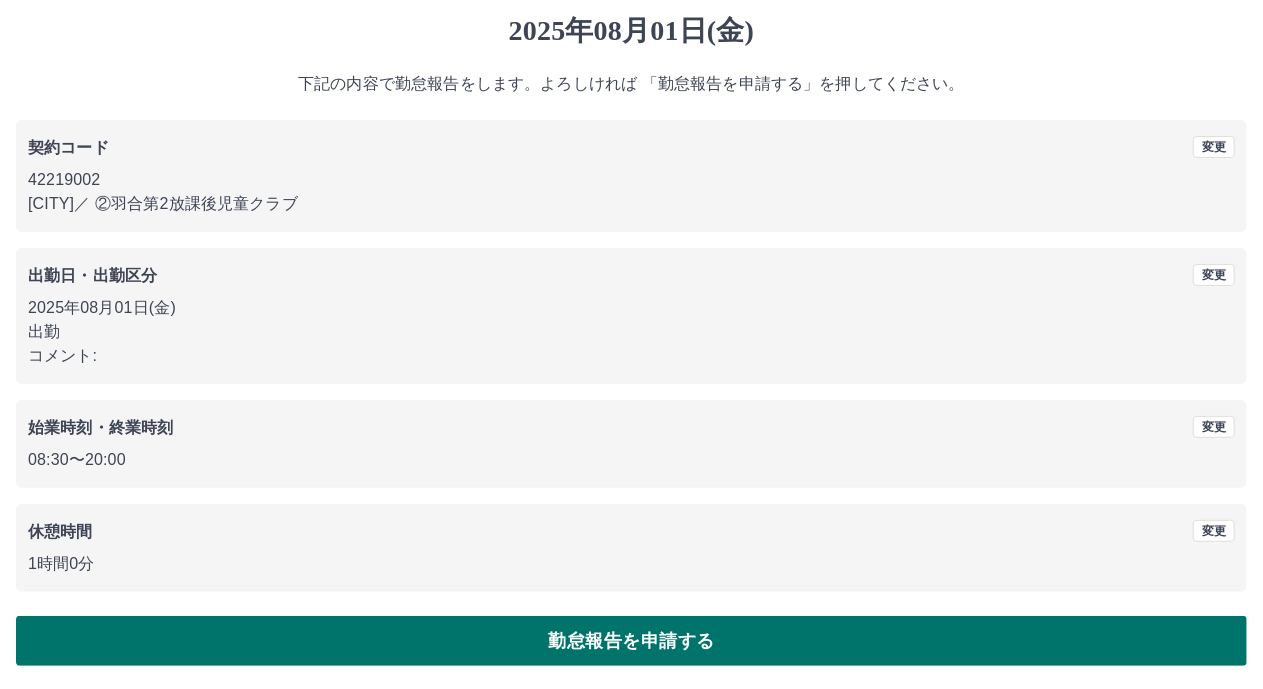 click on "勤怠報告を申請する" at bounding box center (631, 641) 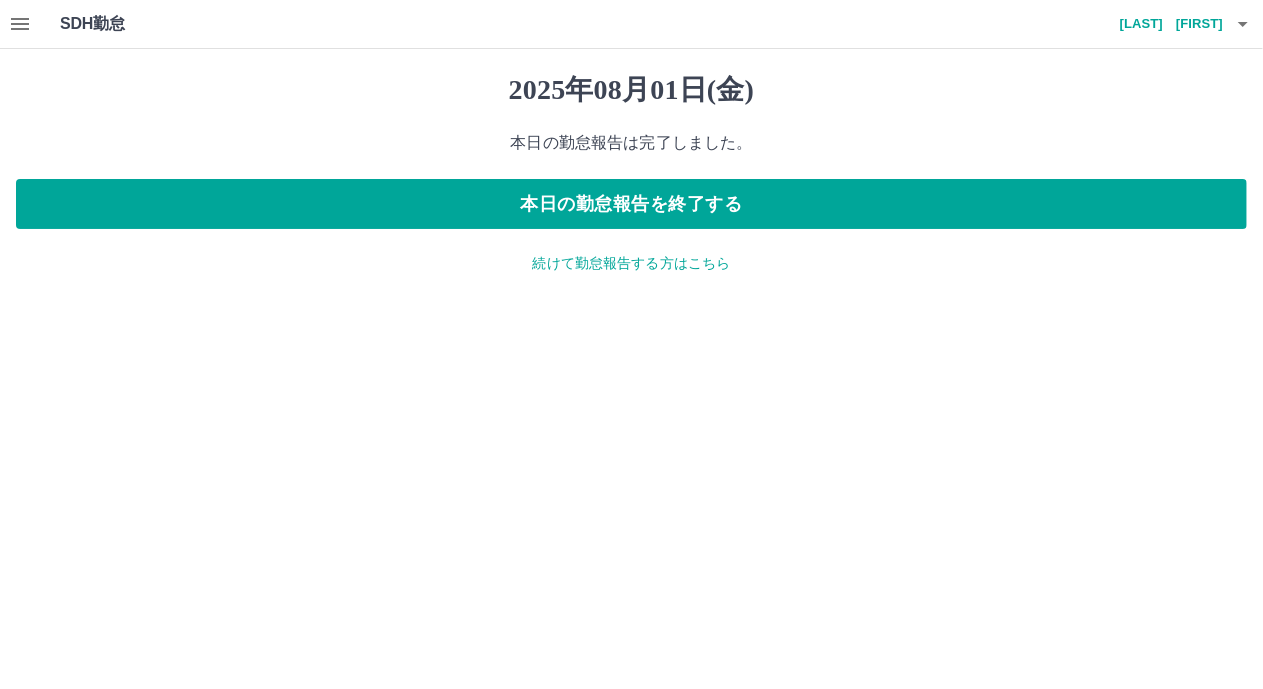 scroll, scrollTop: 0, scrollLeft: 0, axis: both 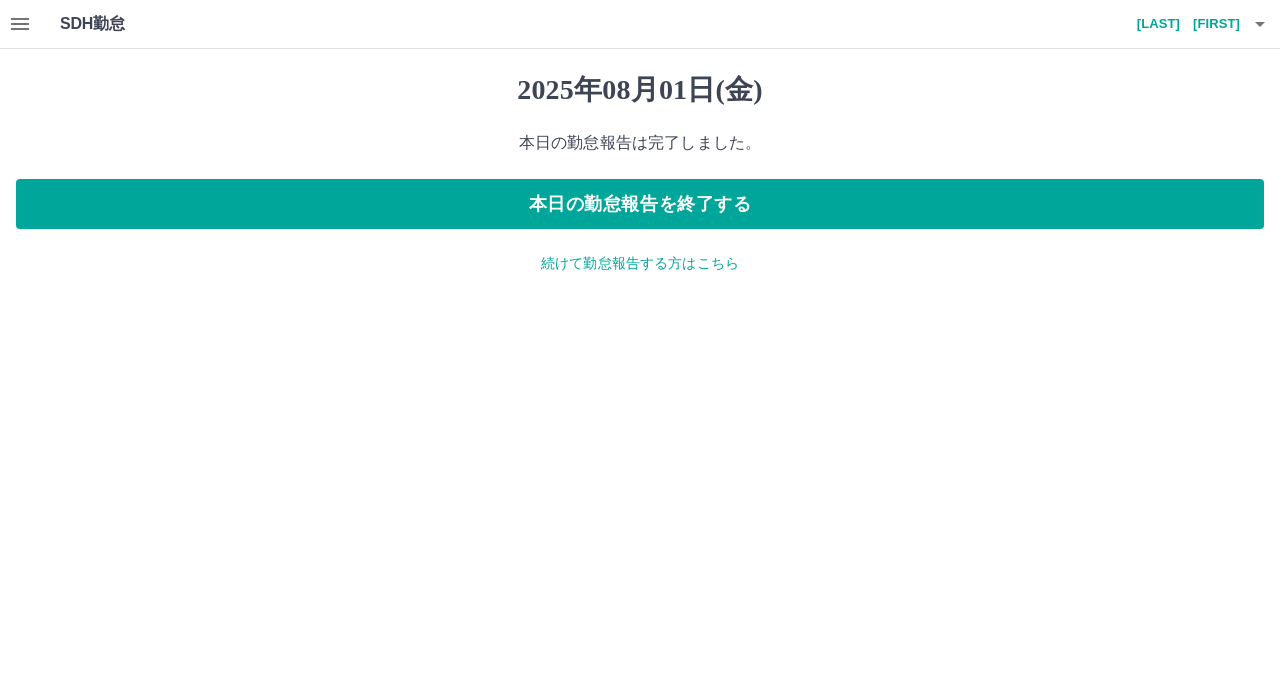 click 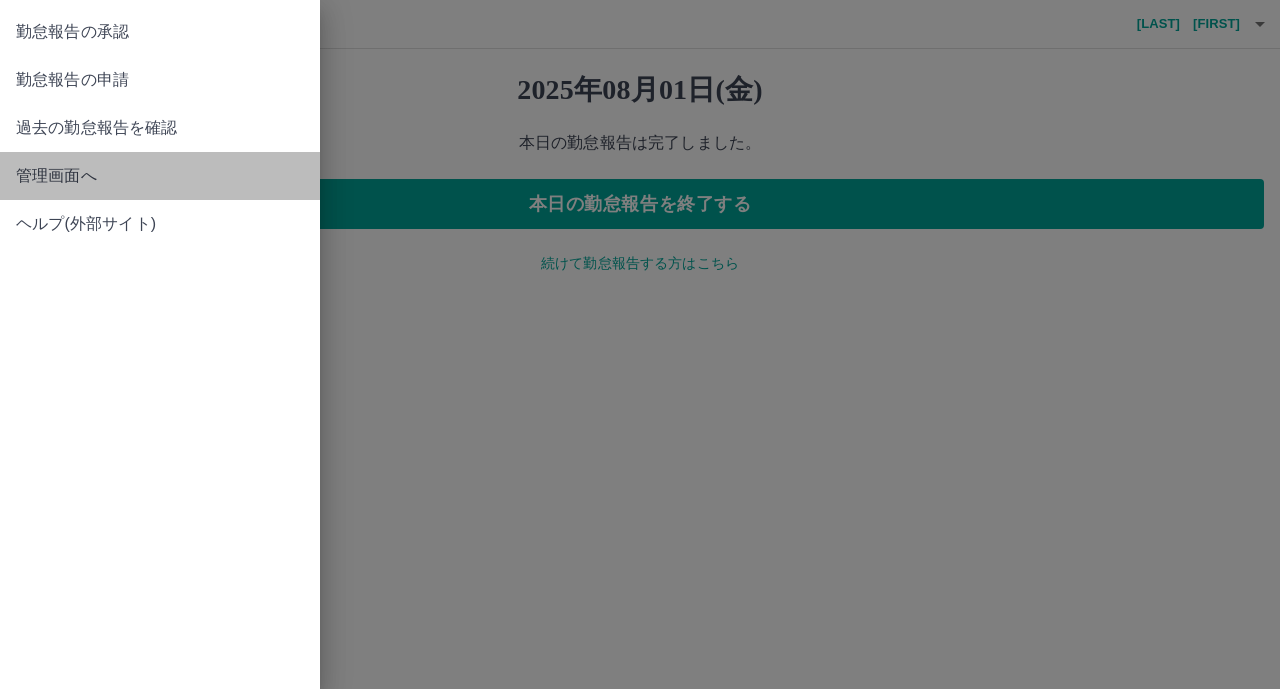 click on "管理画面へ" at bounding box center [160, 176] 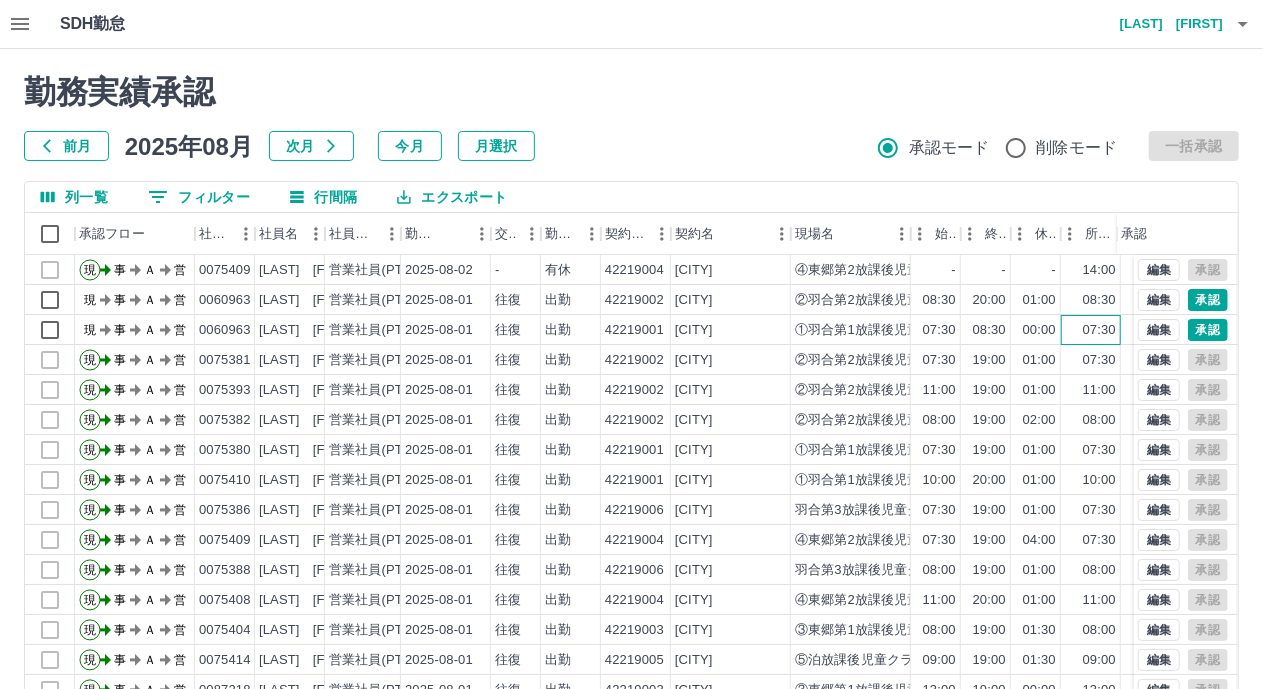click on "07:30" at bounding box center (1091, 330) 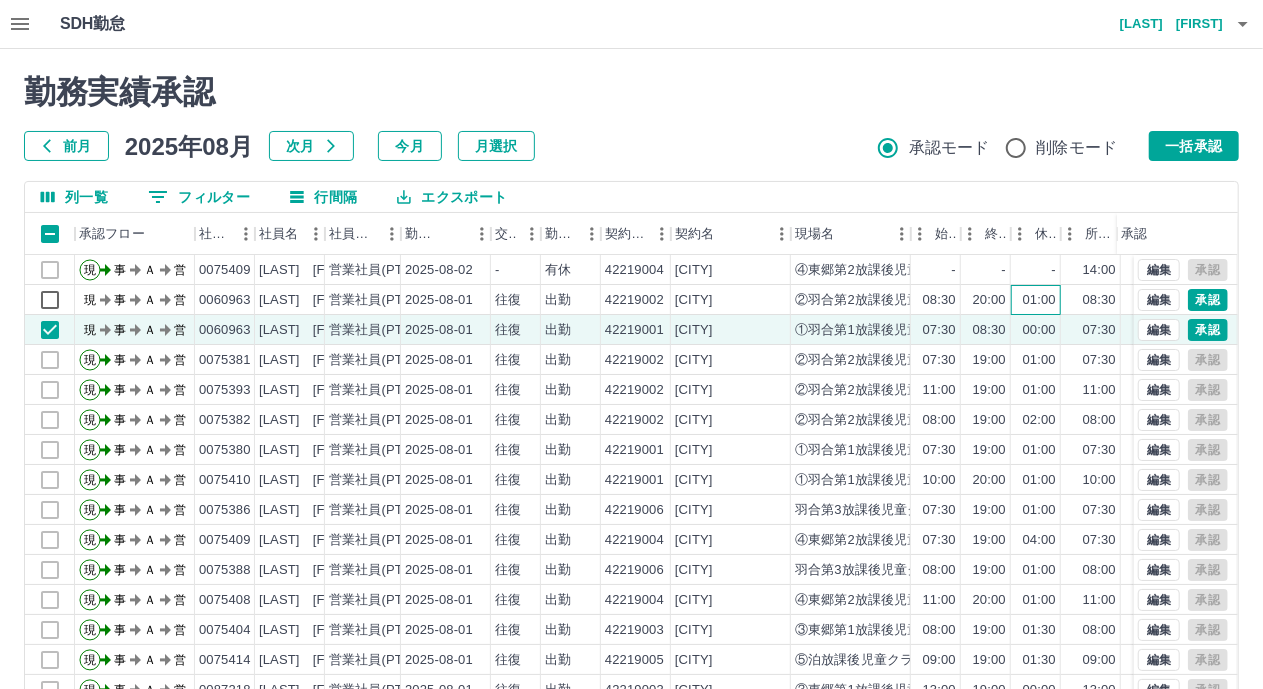 click on "01:00" at bounding box center (1039, 300) 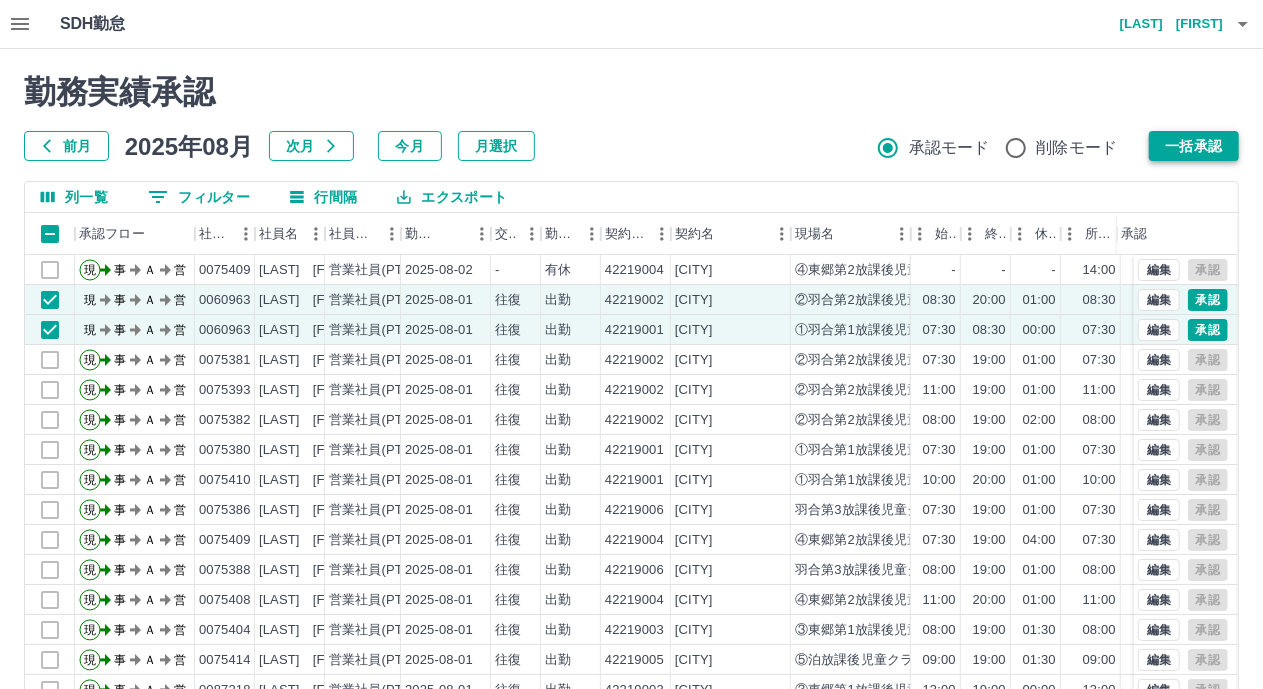 click on "一括承認" at bounding box center [1194, 146] 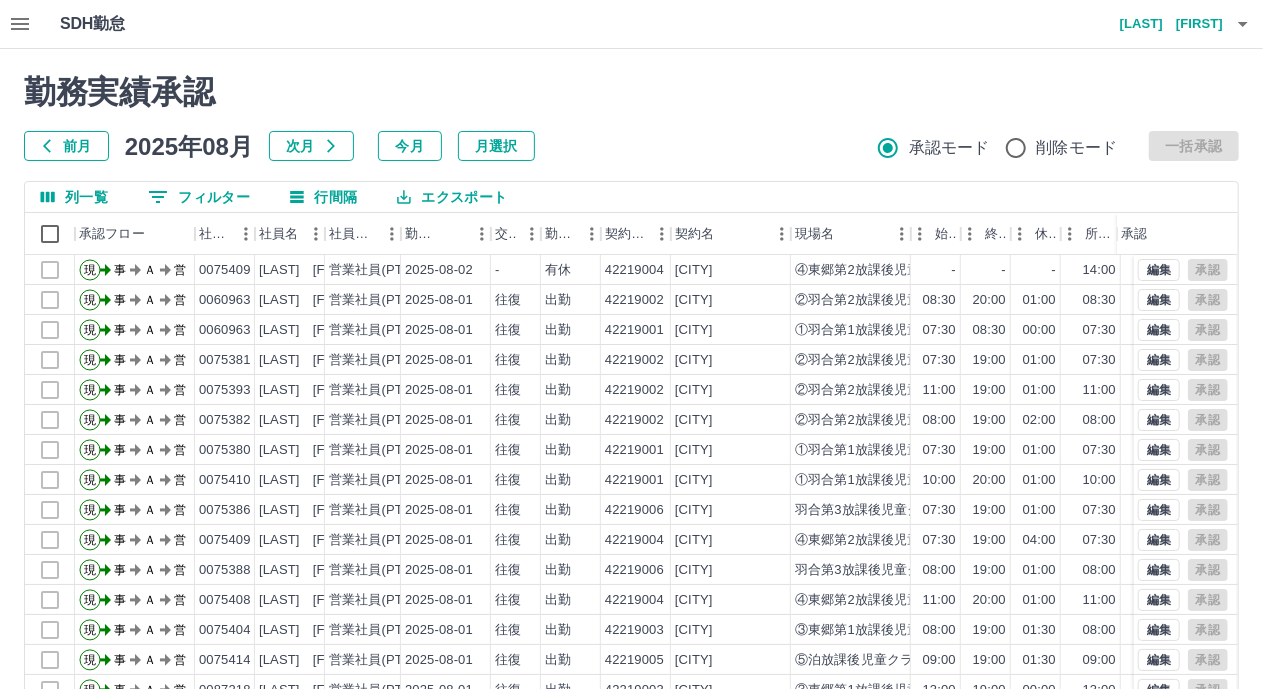click on "0 フィルター" at bounding box center (199, 197) 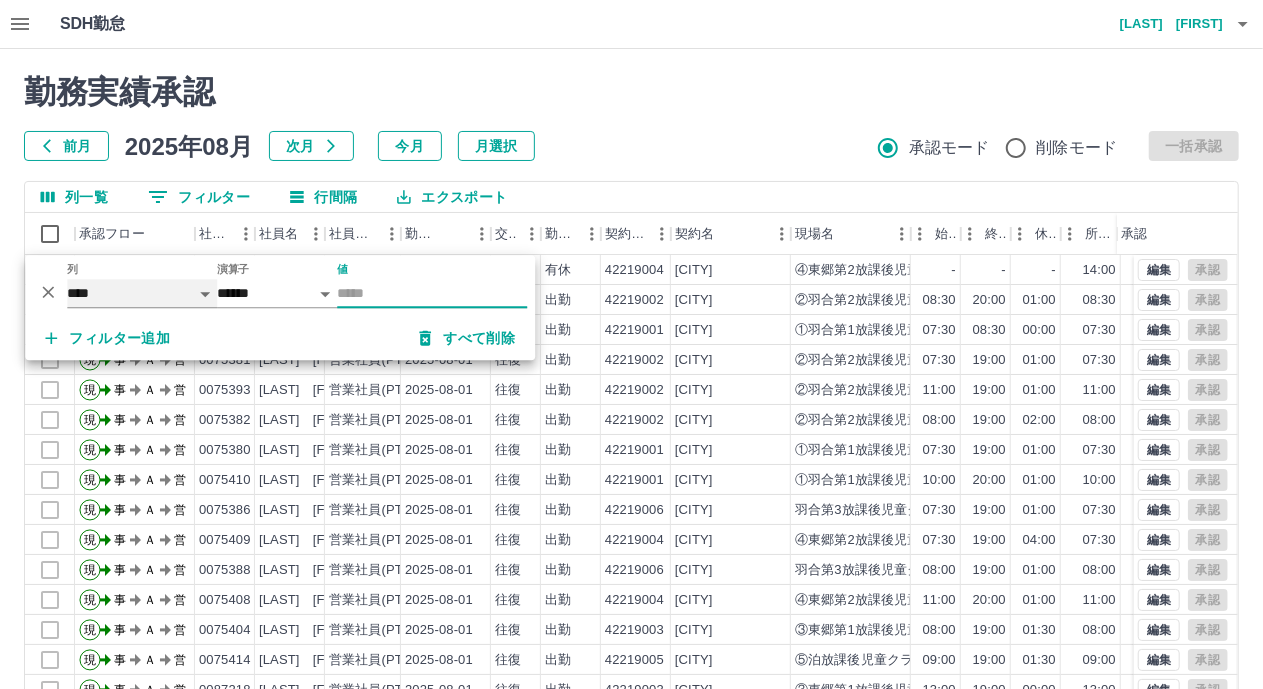 drag, startPoint x: 146, startPoint y: 293, endPoint x: 146, endPoint y: 307, distance: 14 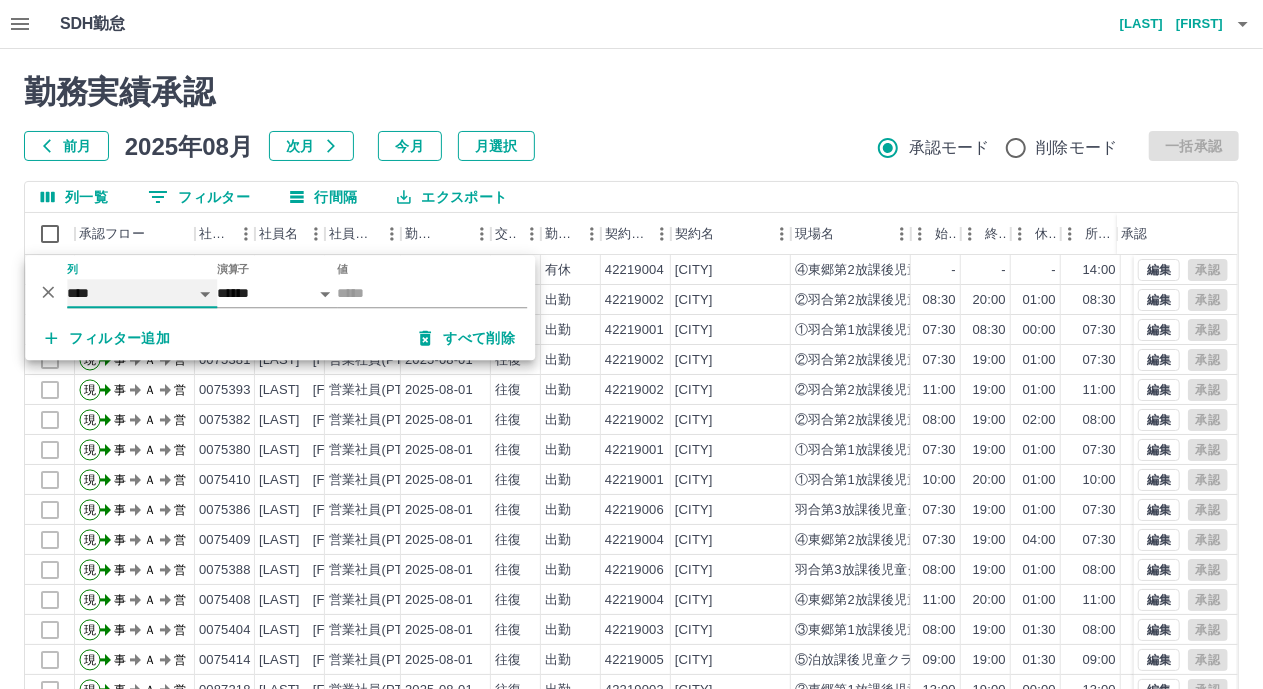 click on "**** *** **** *** *** **** ***** *** *** ** ** ** **** **** **** ** ** *** **** *****" at bounding box center (142, 293) 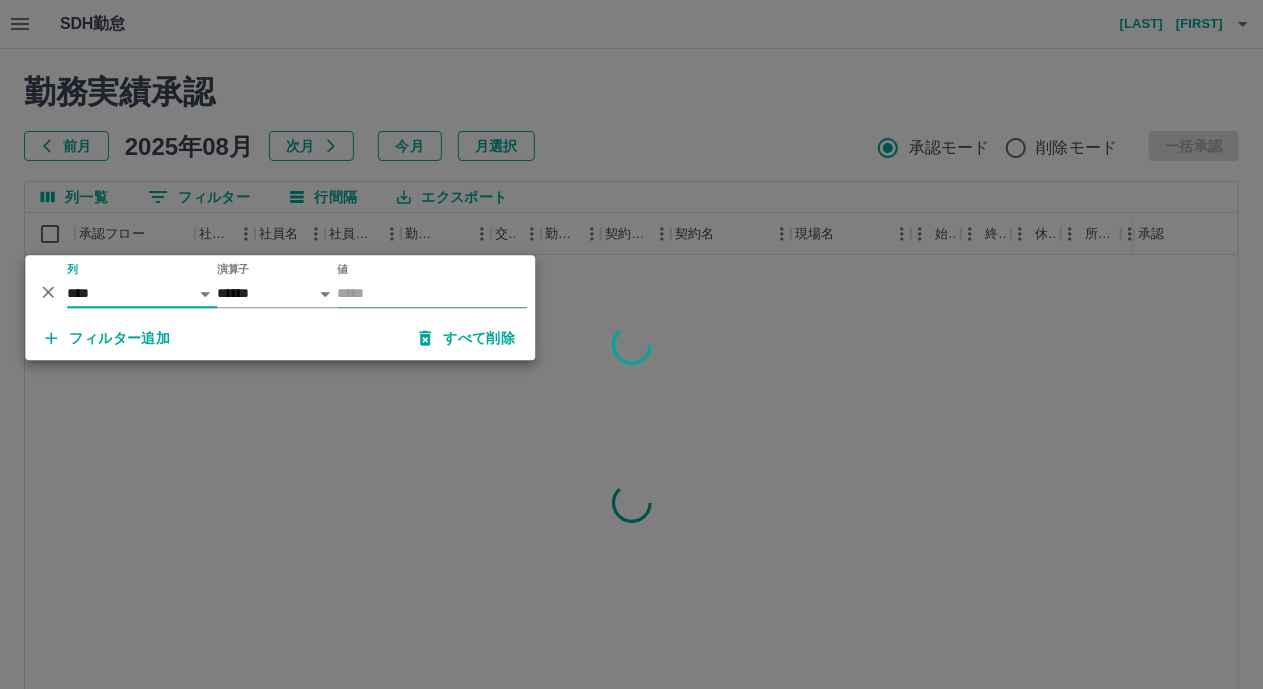 click on "値" at bounding box center (432, 293) 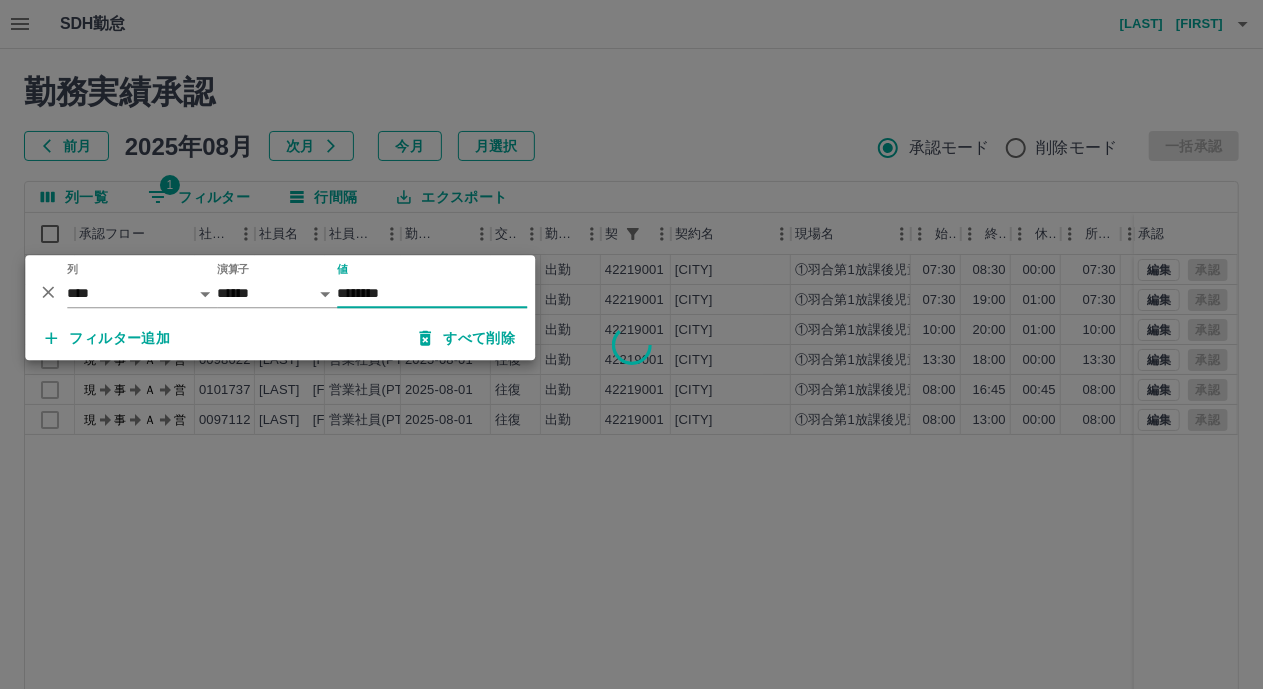 type on "********" 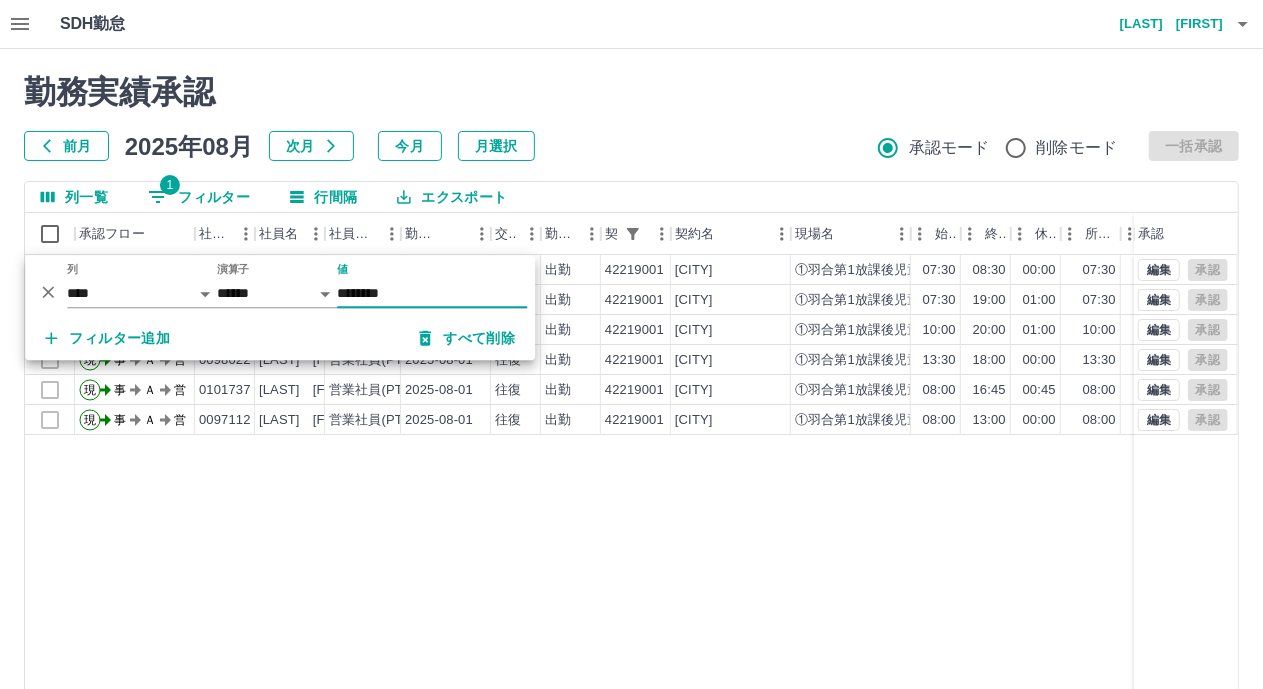 click on "前月 2025年08月 次月 今月 月選択 承認モード 削除モード 一括承認" at bounding box center (631, 146) 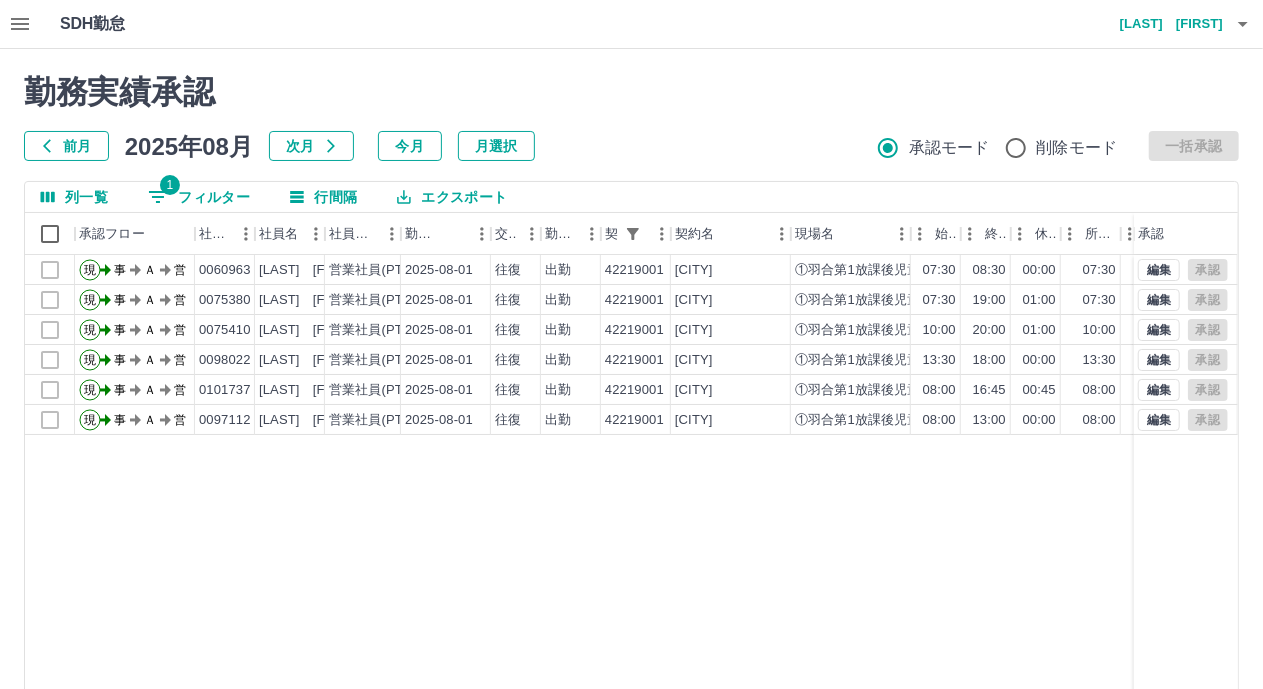 click on "現 事 Ａ 営 0060963 [LAST]　[FIRST] 営業社員(PT契約) 2025-08-01 往復 出勤 42219001 [CITY] ①羽合第1放課後児童クラブ 07:30 08:30 00:00 07:30 08:30 00:00 01:00 01:00 00:00 現 事 Ａ 営 0075380 [LAST]　[FIRST] 営業社員(PT契約) 2025-08-01 往復 出勤 42219001 [CITY] ①羽合第1放課後児童クラブ 07:30 19:00 01:00 07:30 16:30 01:00 11:30 10:30 00:00 現 事 Ａ 営 0075410 [LAST]　[FIRST] 営業社員(PT契約) 2025-08-01 往復 出勤 42219001 [CITY] ①羽合第1放課後児童クラブ 10:00 20:00 01:00 10:00 19:00 01:00 10:00 09:00 00:00 現 事 Ａ 営 0098022 [LAST]　[FIRST] 営業社員(PT契約) 2025-08-01 往復 出勤 42219001 [CITY] ①羽合第1放課後児童クラブ 13:30 18:00 00:00 13:30 18:00 00:00 04:30 04:30 00:00 現 事 Ａ 営 0101737 [LAST]　[FIRST] 営業社員(PT契約) 2025-08-01 往復 出勤 42219001 [CITY] ①羽合第1放課後児童クラブ 08:00 16:45 00:45 08:00 16:45 00:45 08:45 08:00 00:00 現 事 Ａ" at bounding box center [898, 511] 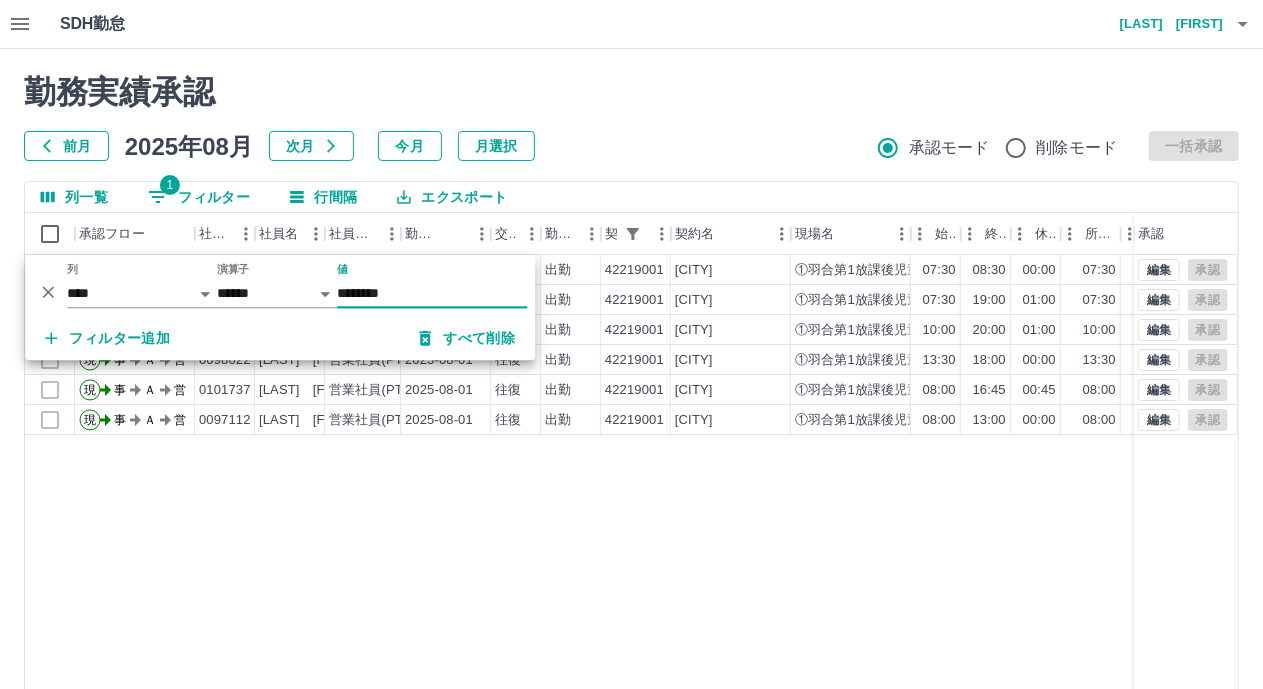 click on "********" at bounding box center (432, 293) 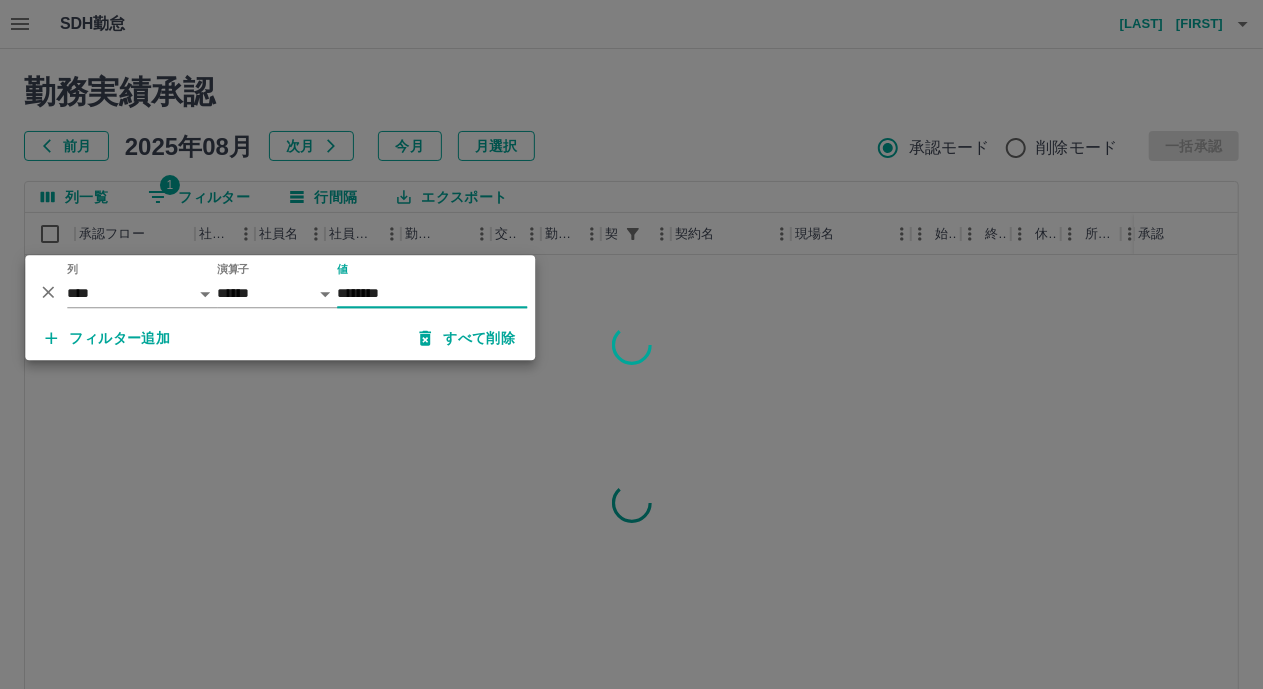 type on "********" 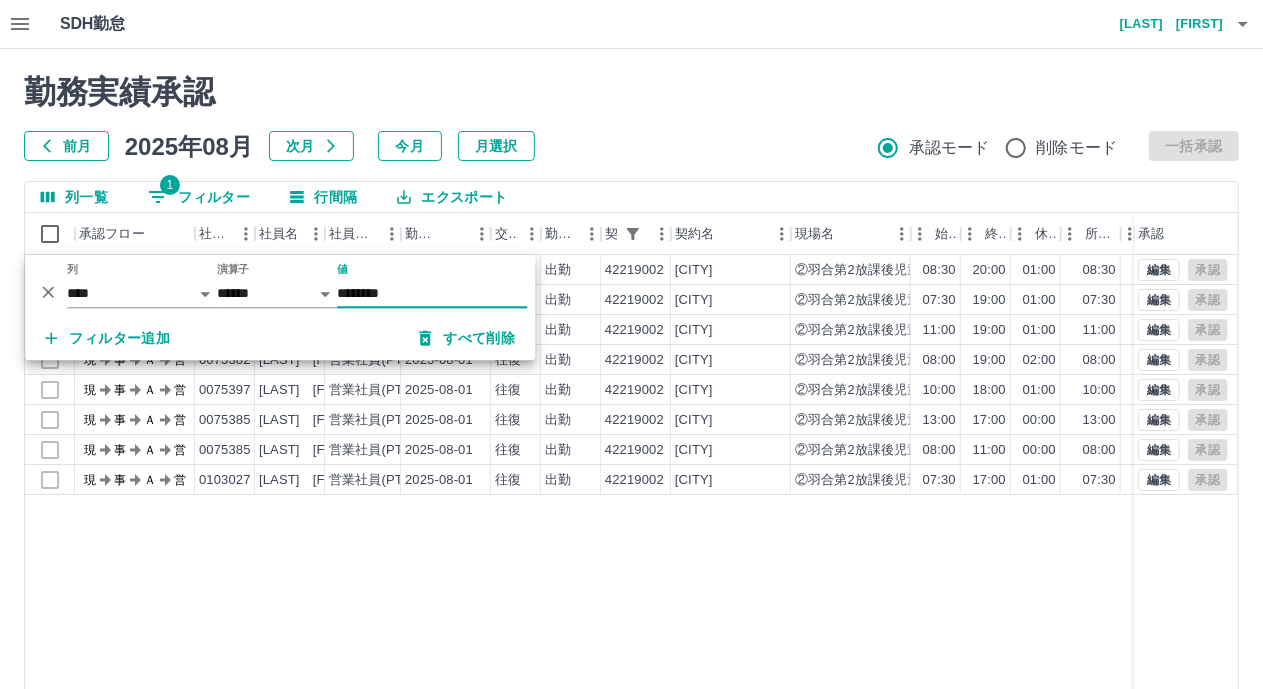 click at bounding box center (631, 344) 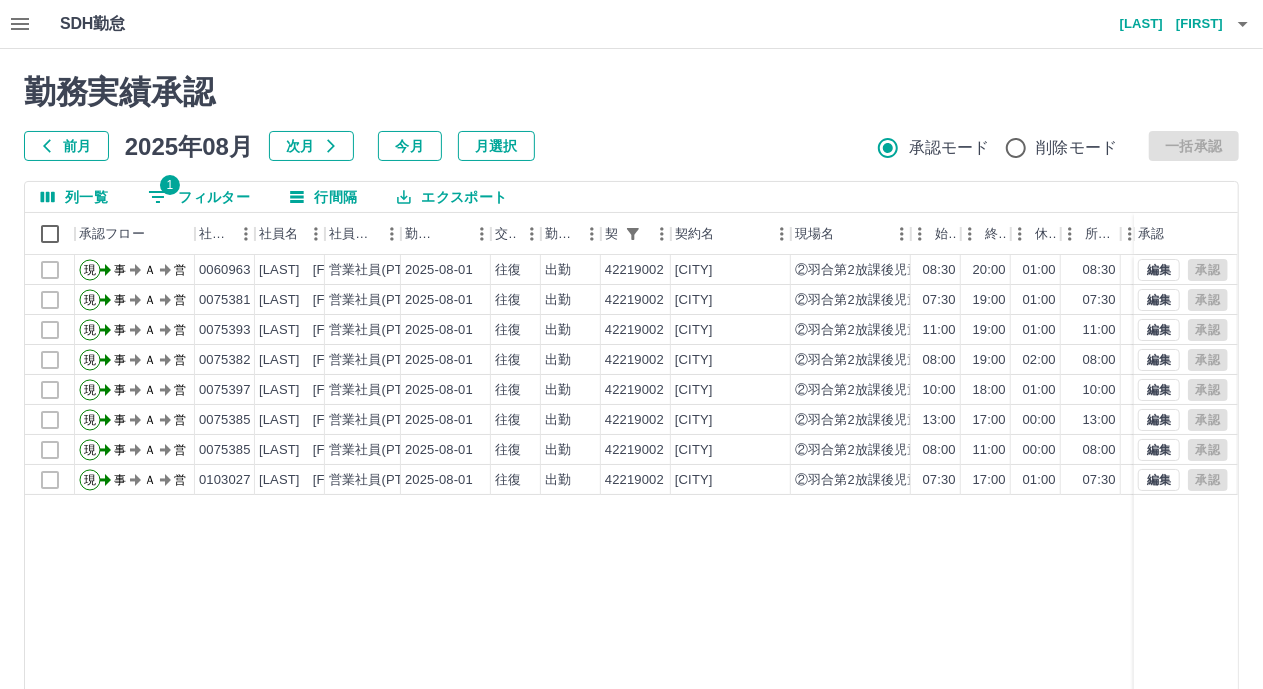 click on "1 フィルター" at bounding box center (199, 197) 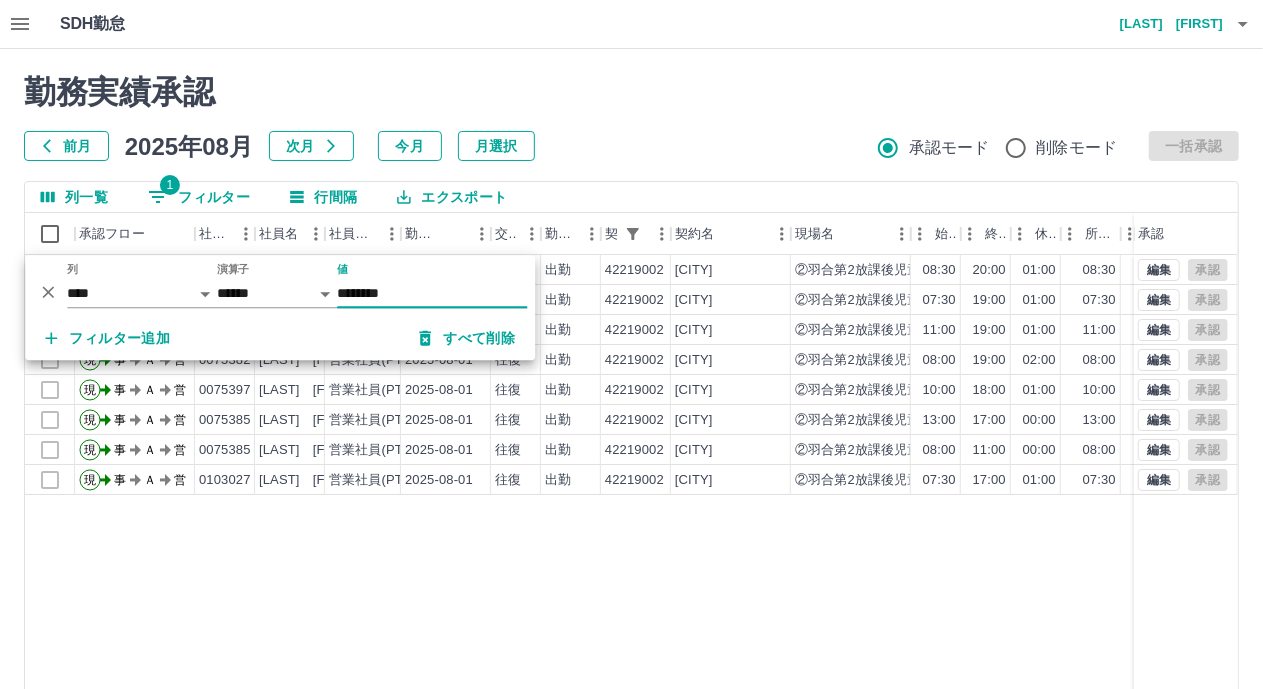 click on "********" at bounding box center (432, 293) 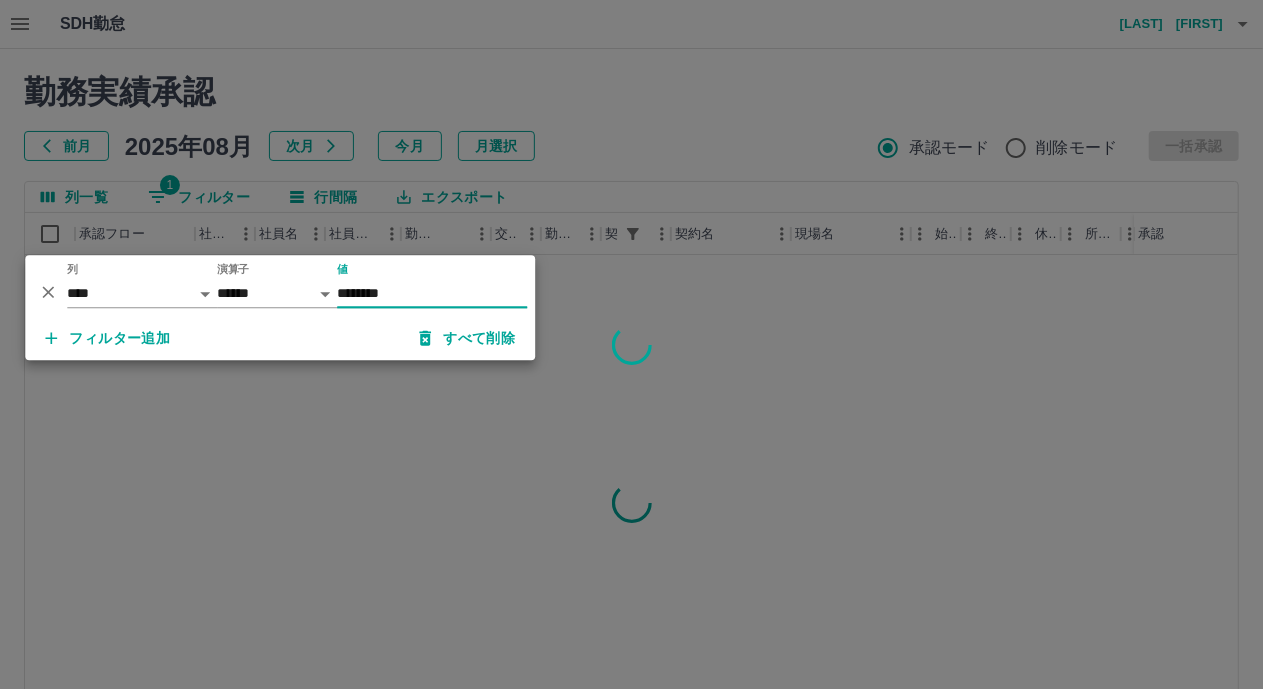 type on "********" 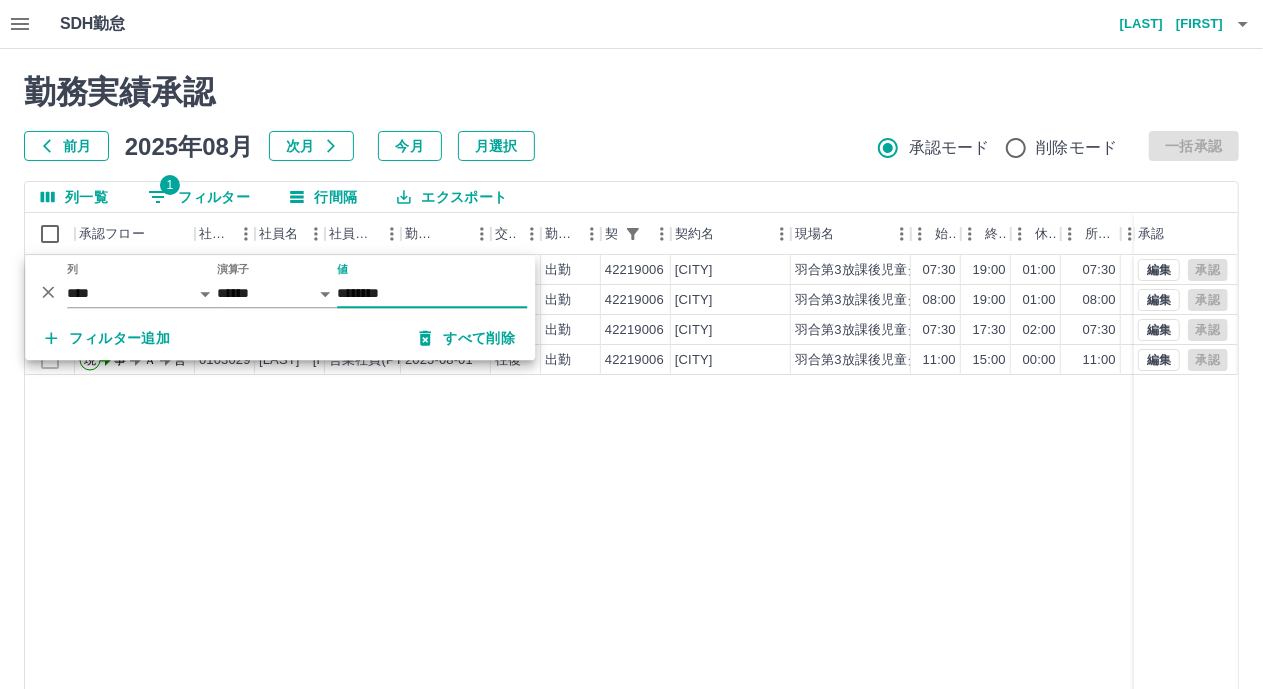 click on "勤務実績承認 前月 2025年08月 次月 今月 月選択 承認モード 削除モード 一括承認" at bounding box center (631, 117) 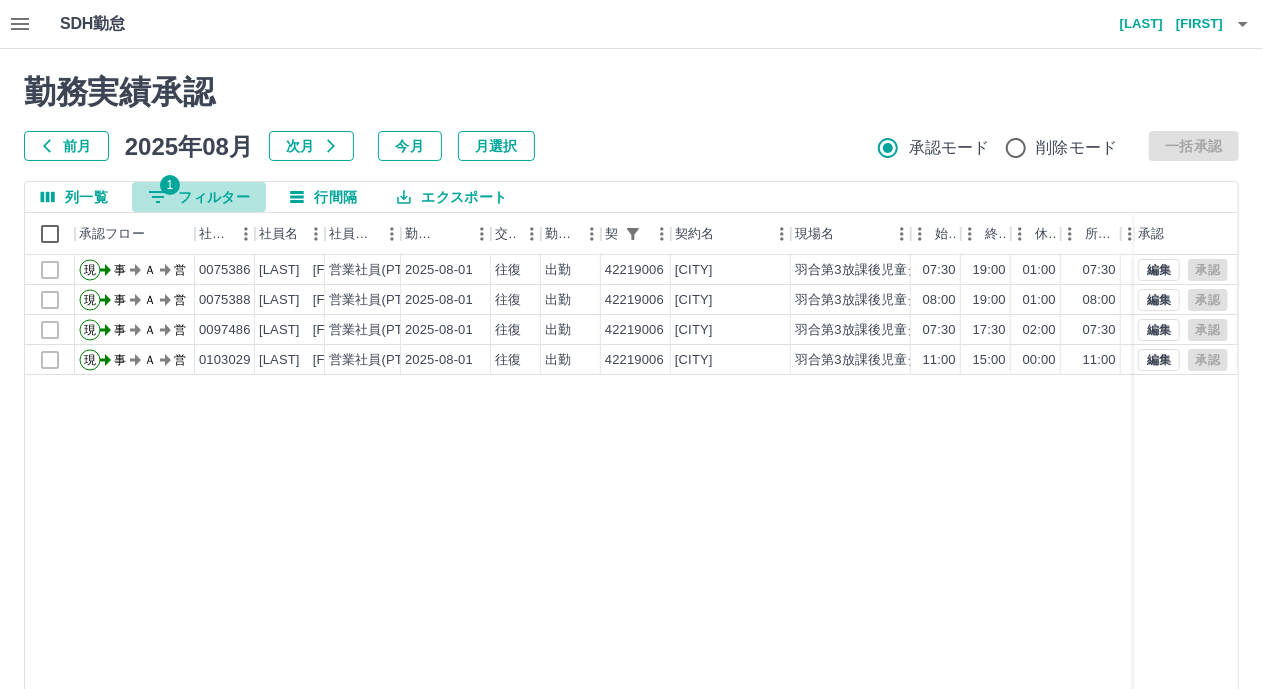 click on "1 フィルター" at bounding box center (199, 197) 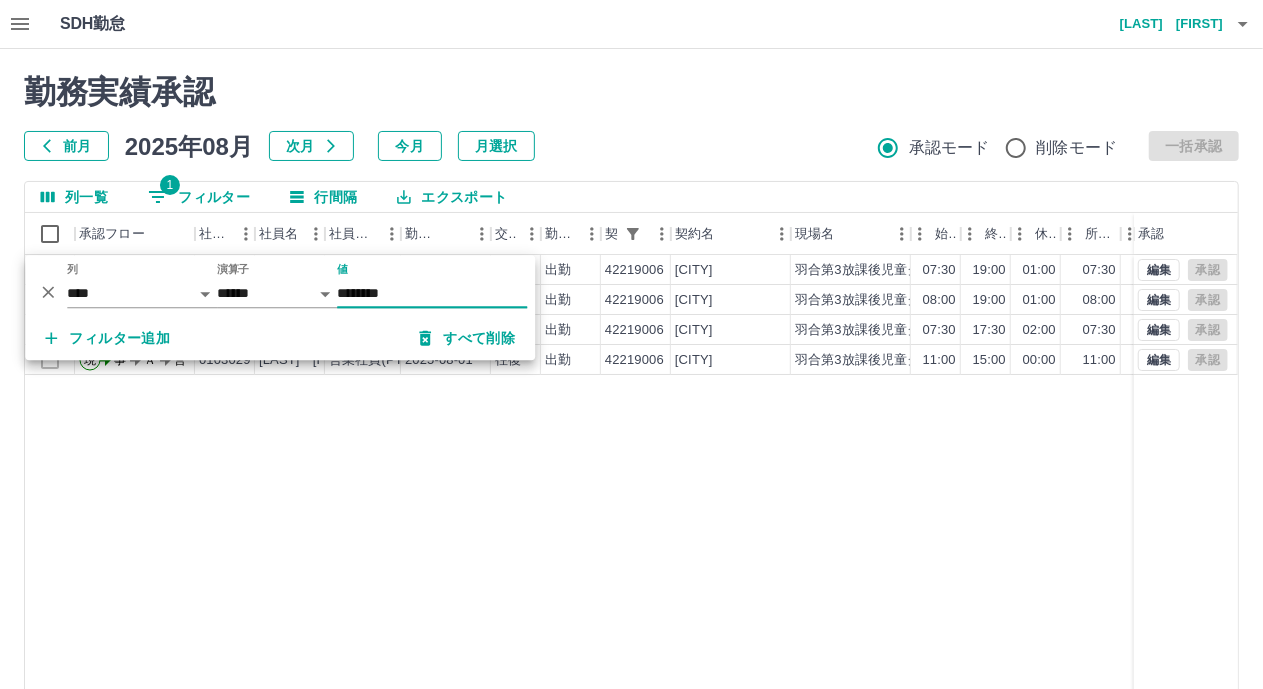 click on "********" at bounding box center [432, 293] 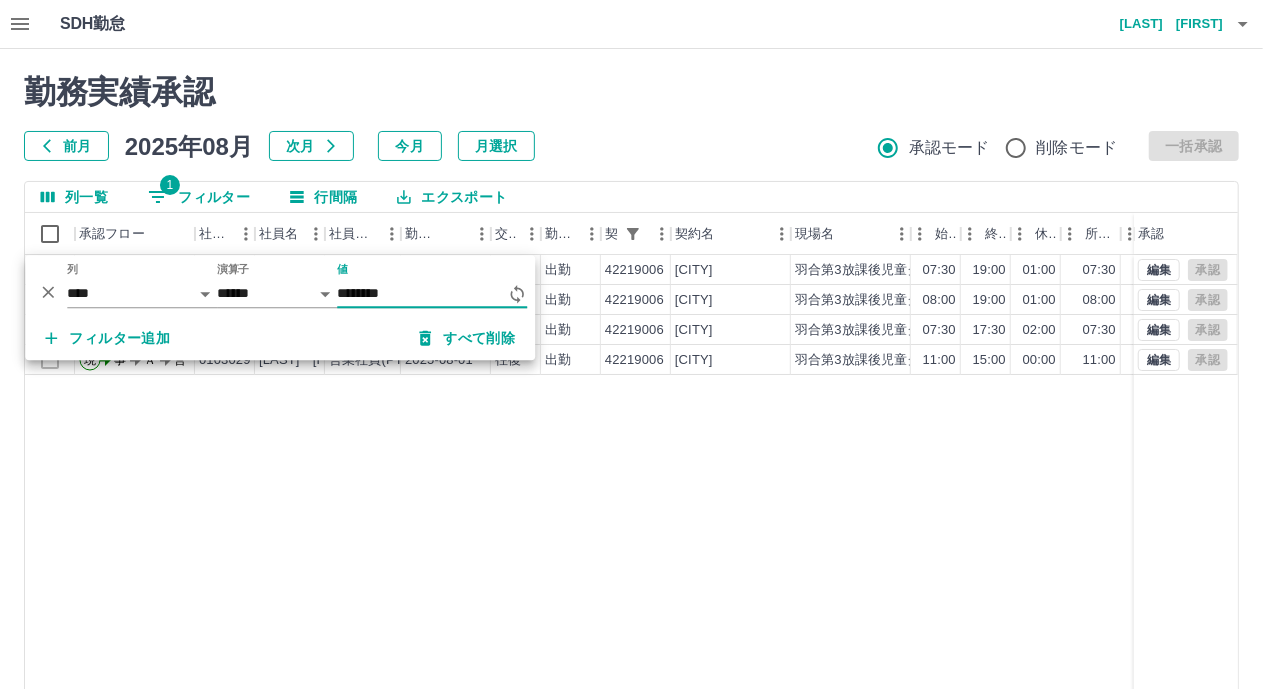 type on "********" 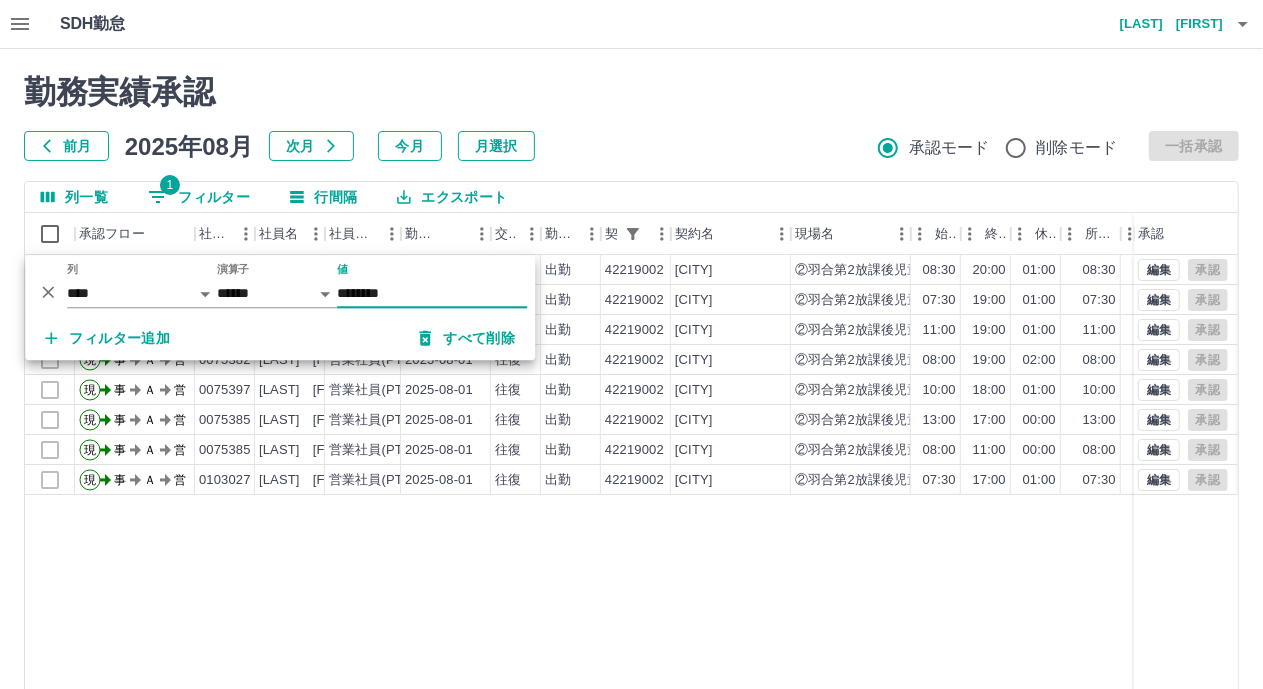 click on "前月 2025年08月 次月 今月 月選択 承認モード 削除モード 一括承認" at bounding box center [631, 146] 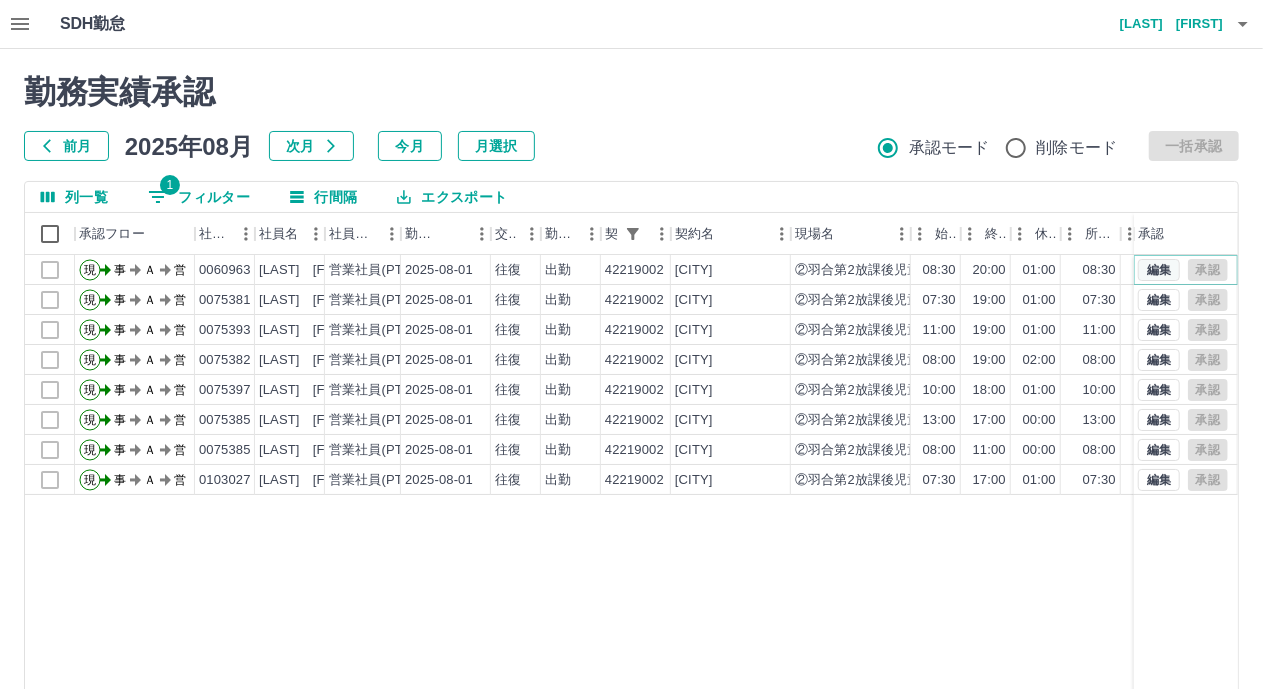 click on "編集" at bounding box center (1159, 270) 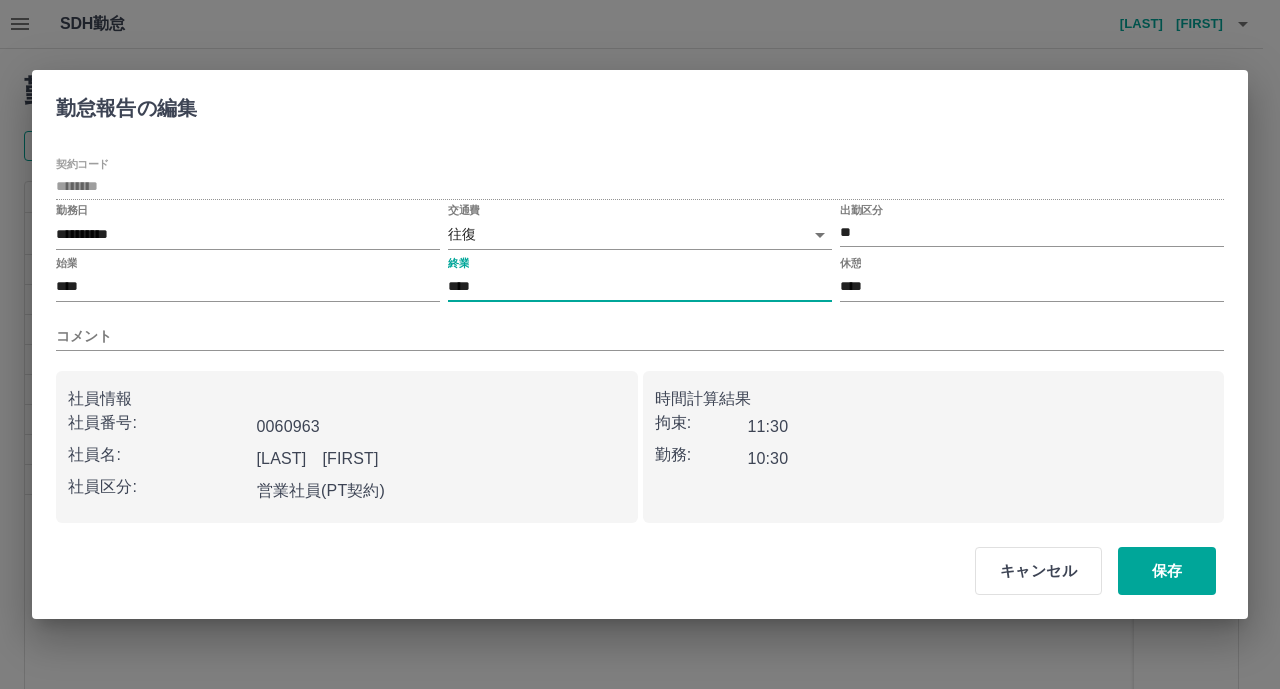 click on "****" at bounding box center (640, 287) 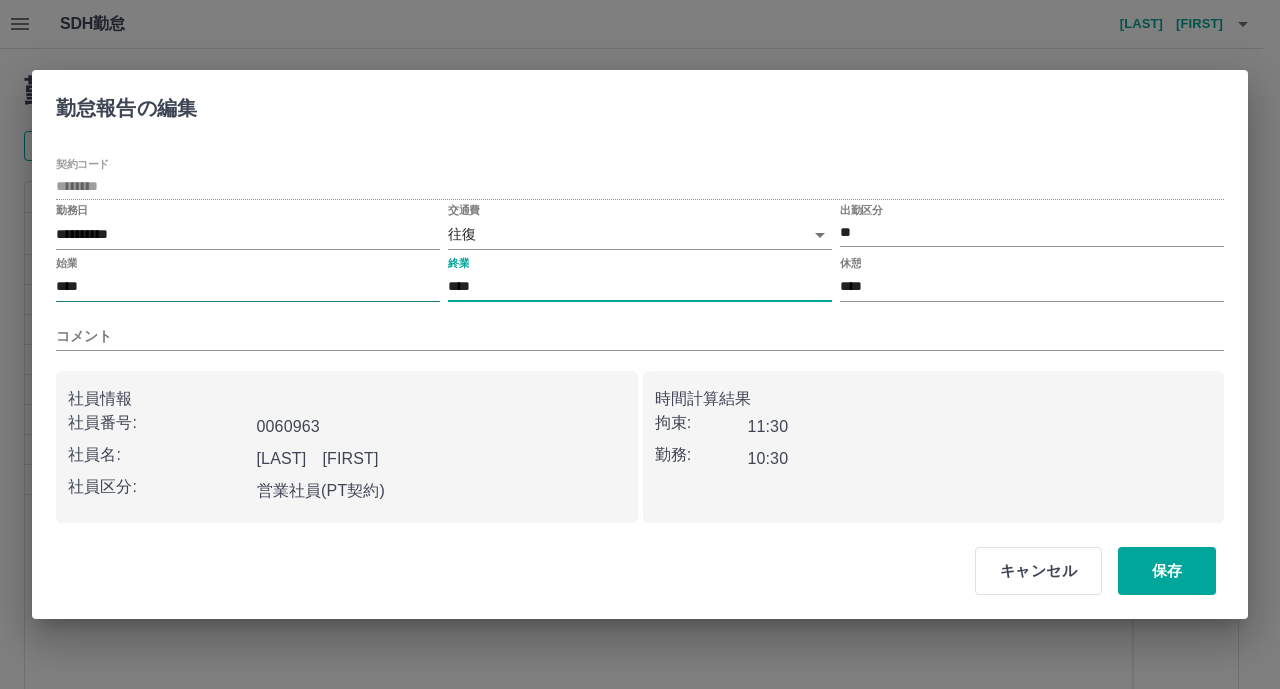 drag, startPoint x: 516, startPoint y: 283, endPoint x: 384, endPoint y: 287, distance: 132.0606 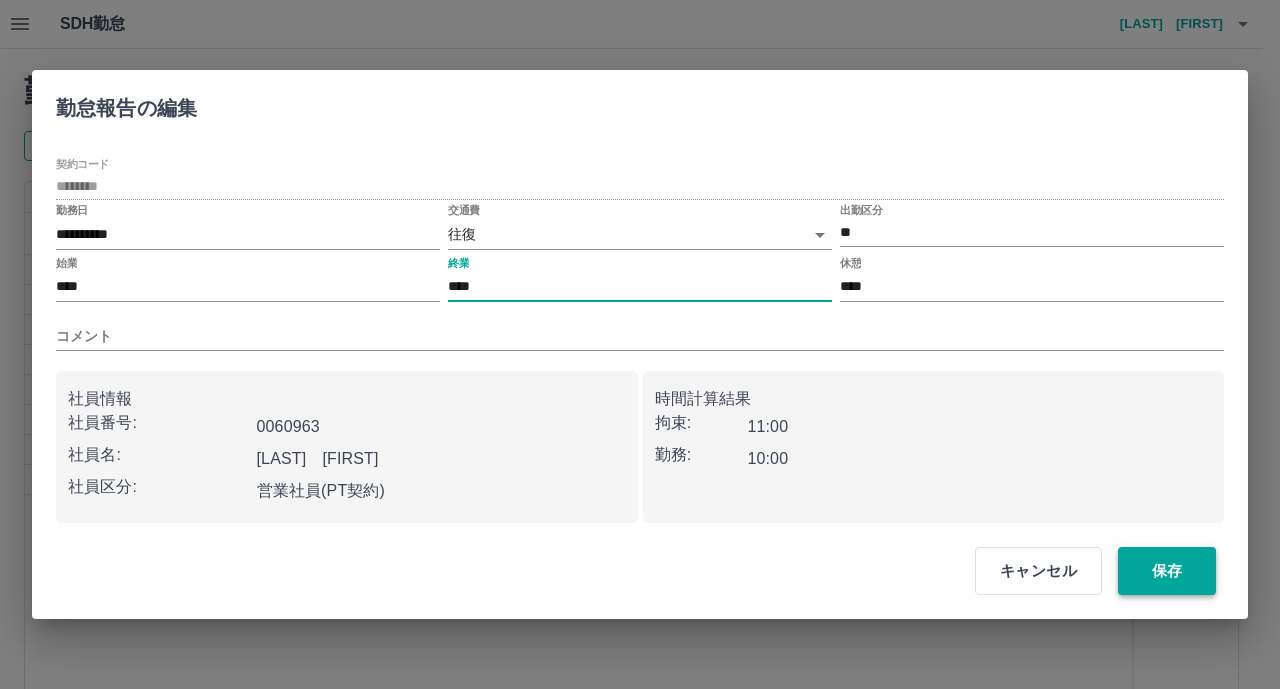type on "****" 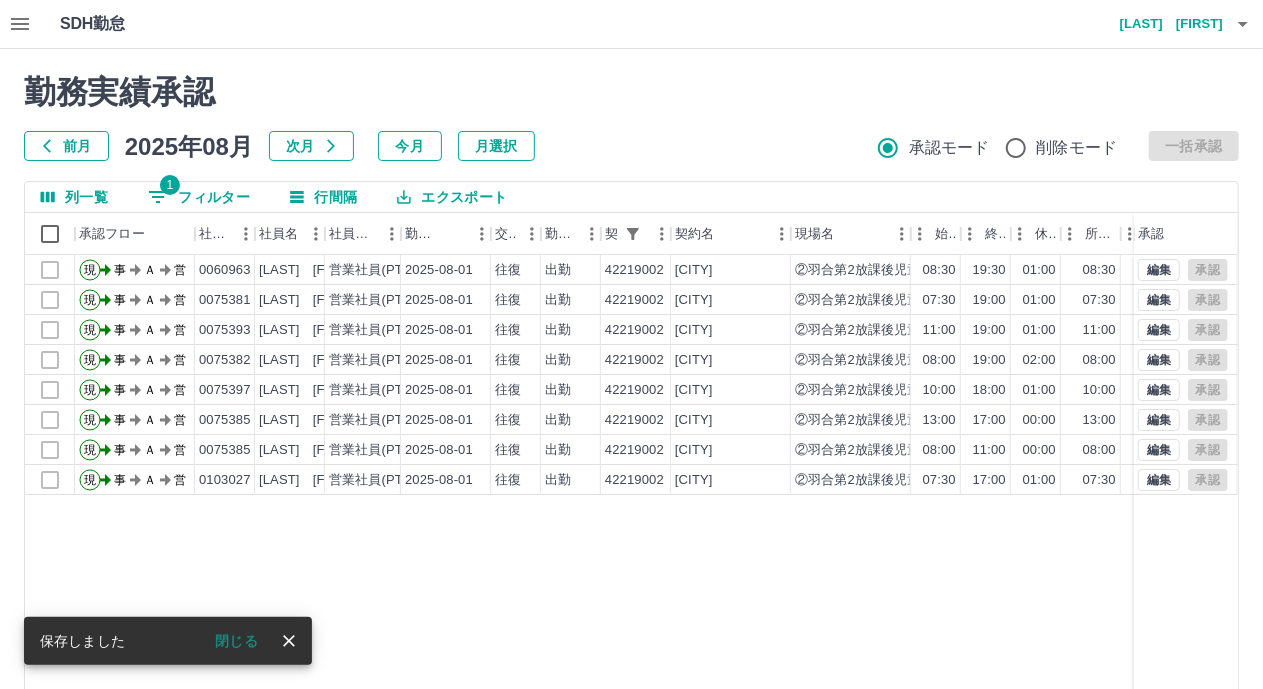 click on "現 事 Ａ 営 0060963 [LAST]　[FIRST] 営業社員(PT契約) 2025-08-01 往復 出勤 42219002 [CITY] ②羽合第2放課後児童クラブ 08:30 19:30 01:00 08:30 16:30 01:00 11:00 10:00 00:00 現 事 Ａ 営 0075381 [LAST]　[FIRST] 営業社員(PT契約) 2025-08-01 往復 出勤 42219002 [CITY] ②羽合第2放課後児童クラブ 07:30 19:00 01:00 07:30 16:30 01:00 11:30 10:30 00:00 現 事 Ａ 営 0075393 [LAST]　[FIRST] 営業社員(PT契約) 2025-08-01 往復 出勤 42219002 [CITY] ②羽合第2放課後児童クラブ 11:00 19:00 01:00 11:00 19:00 01:00 08:00 07:00 00:00 現 事 Ａ 営 0075382 [LAST]　[FIRST] 営業社員(PT契約) 2025-08-01 往復 出勤 42219002 [CITY] ②羽合第2放課後児童クラブ 08:00 19:00 02:00 08:00 18:00 02:00 11:00 09:00 00:00 現 事 Ａ 営 0075397 [LAST]　[FIRST] 営業社員(PT契約) 2025-08-01 往復 出勤 42219002 [CITY] ②羽合第2放課後児童クラブ 10:00 18:00 01:00 10:00 18:00 01:00 08:00 07:00 00:00 現 事 Ａ" at bounding box center [898, 511] 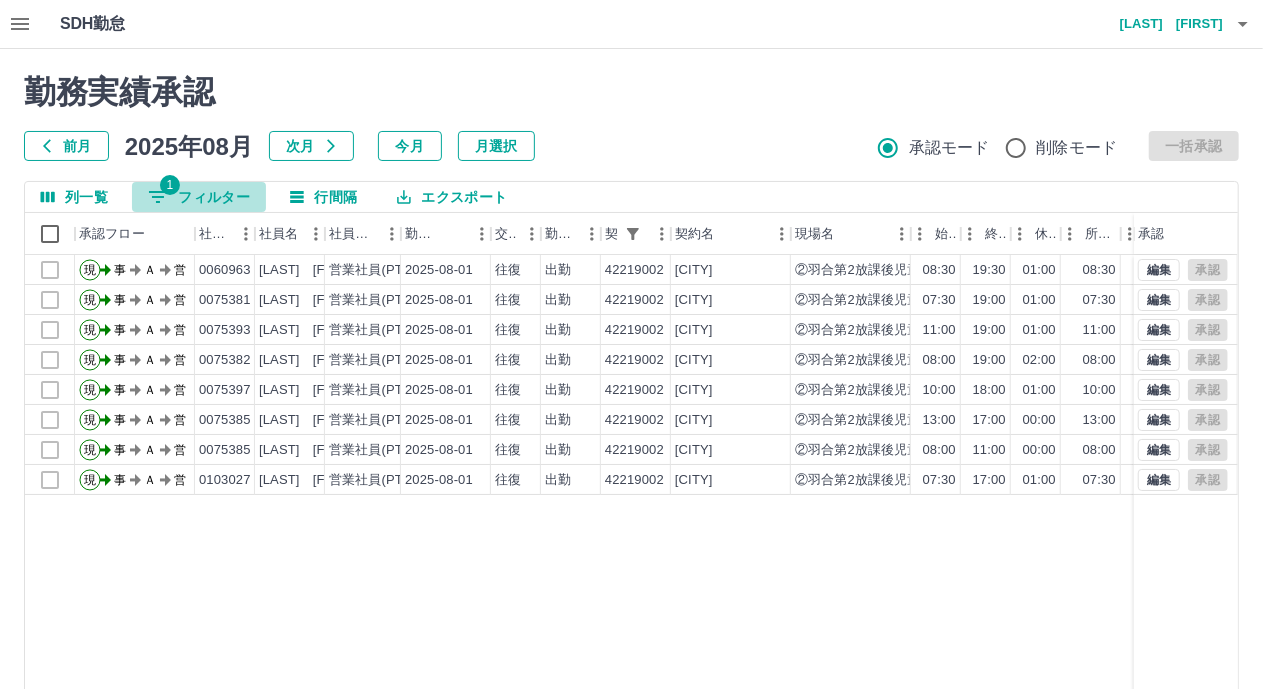 click on "1 フィルター" at bounding box center (199, 197) 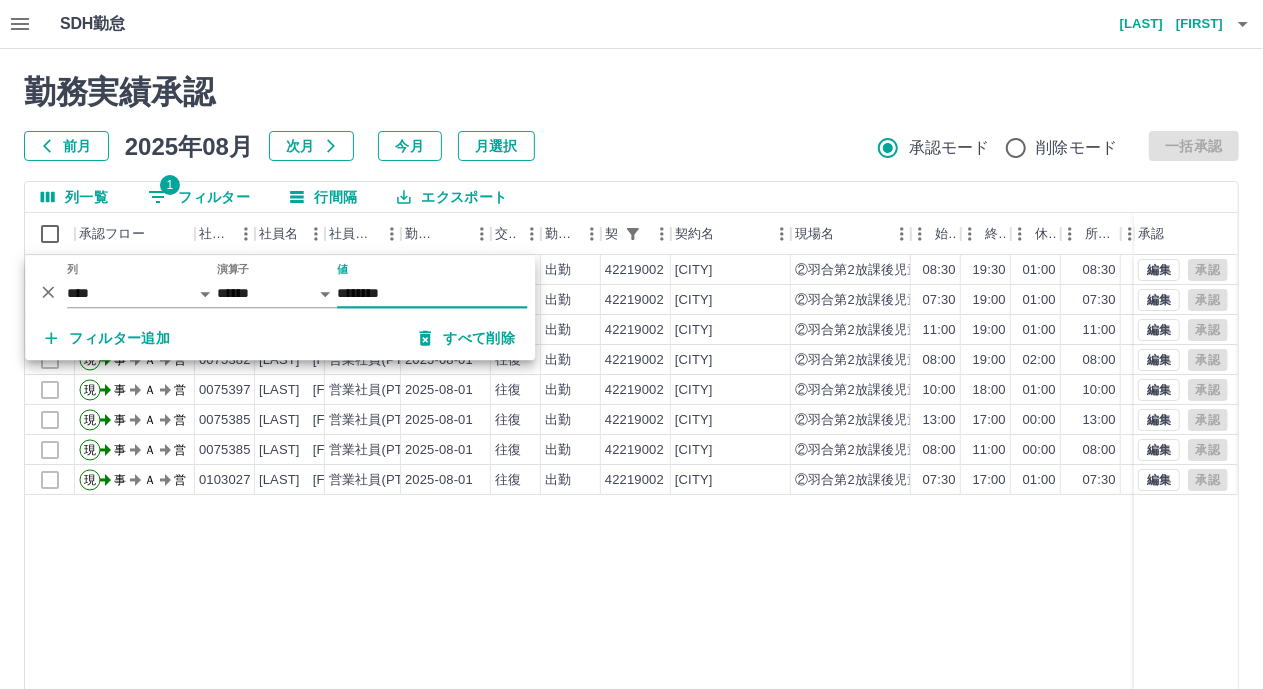 click on "********" at bounding box center [432, 293] 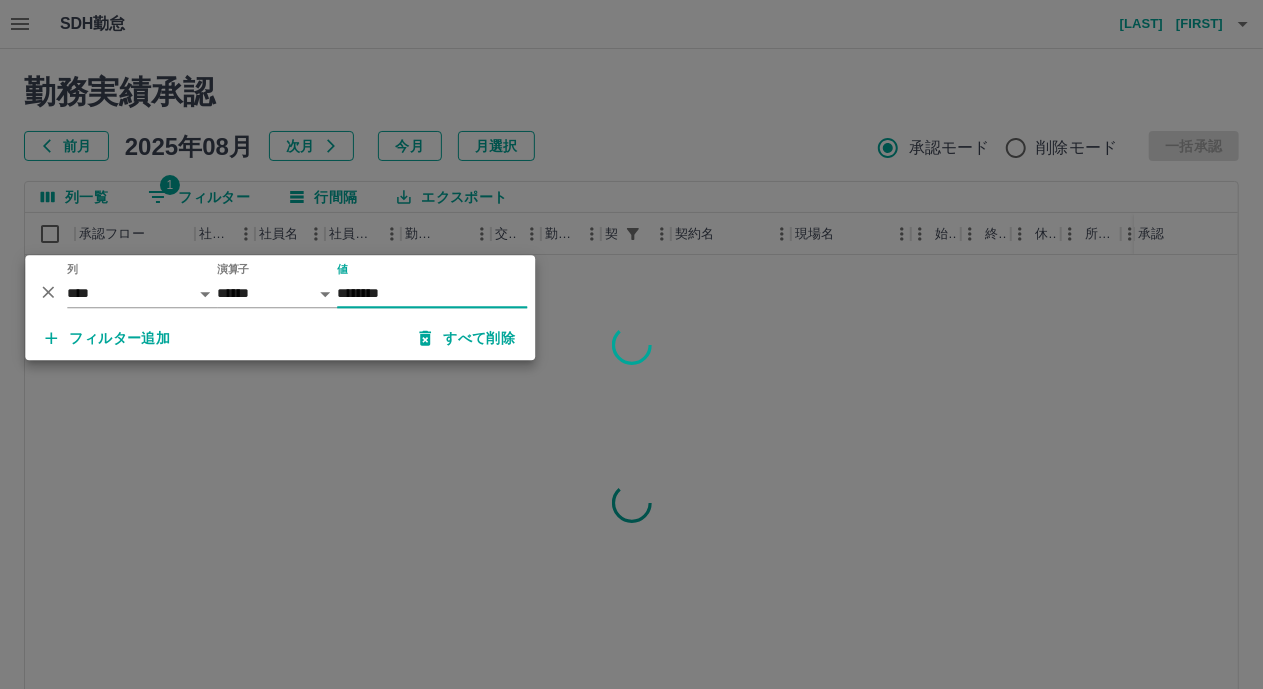type on "********" 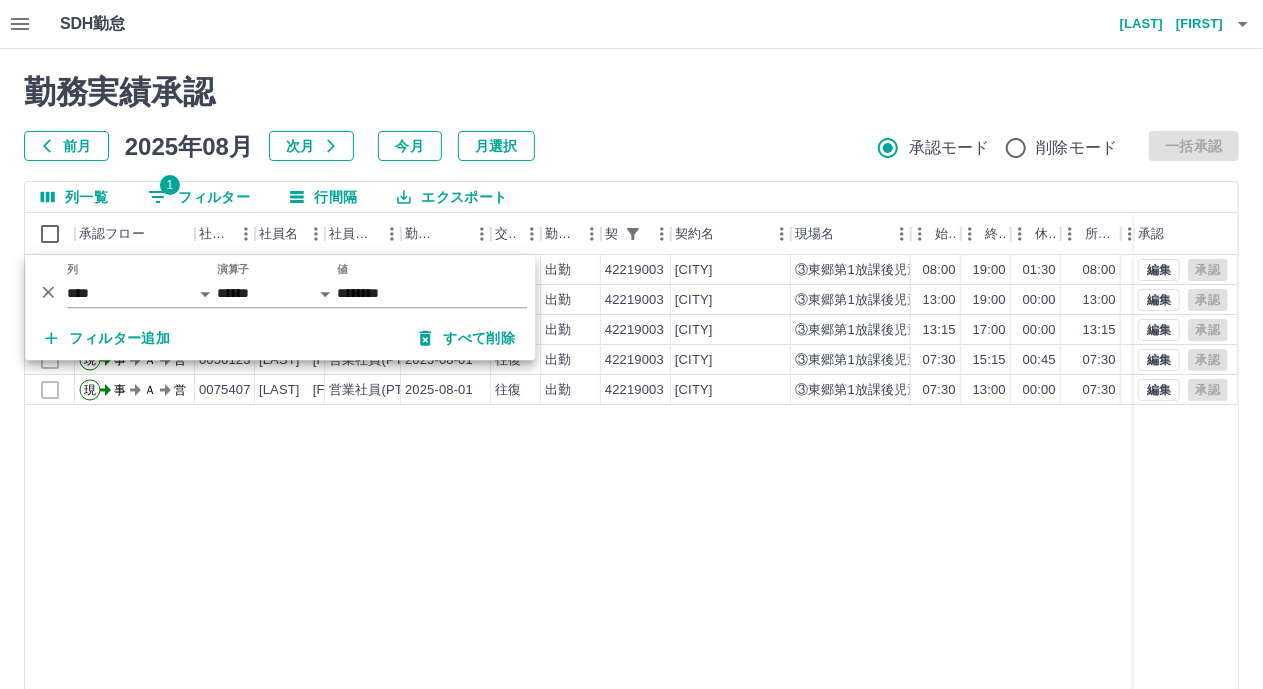 click on "勤務実績承認 前月 2025年08月 次月 今月 月選択 承認モード 削除モード 一括承認" at bounding box center (631, 117) 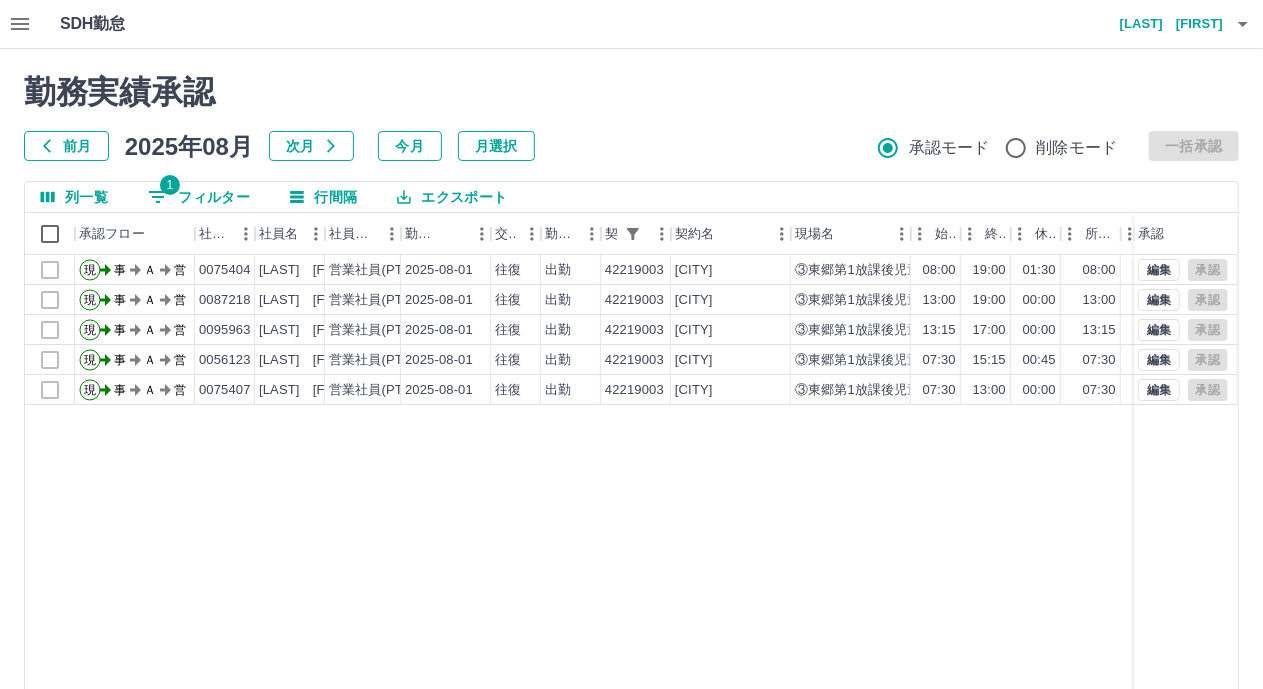 click on "現 事 Ａ 営 0075404 [LAST]　[FIRST] 営業社員(PT契約) 2025-08-01 往復 出勤 42219003 [CITY] ③東郷第1放課後児童クラブ 08:00 19:00 01:30 08:00 17:30 01:30 11:00 09:30 00:00 現 事 Ａ 営 0087218 [LAST]　[FIRST] 営業社員(PT契約) 2025-08-01 往復 出勤 42219003 [CITY] ③東郷第1放課後児童クラブ 13:00 19:00 00:00 13:00 19:00 00:00 06:00 06:00 00:00 現 事 Ａ 営 0095963 [LAST]　[FIRST] 営業社員(PT契約) 2025-08-01 往復 出勤 42219003 [CITY] ③東郷第1放課後児童クラブ 13:15 17:00 00:00 13:15 17:00 00:00 03:45 03:45 00:00 現 事 Ａ 営 0056123 [LAST]　[FIRST] 営業社員(PT契約) 2025-08-01 往復 出勤 42219003 [CITY] ③東郷第1放課後児童クラブ 07:30 15:15 00:45 07:30 15:15 00:45 07:45 07:00 00:00 現 事 Ａ 営 0075407 [LAST]　[FIRST] 営業社員(PT契約) 2025-08-01 往復 出勤 42219003 [CITY] ③東郷第1放課後児童クラブ 07:30 13:00 00:00 07:30 13:00 00:00 05:30 05:30 00:00 編集 承認" at bounding box center (898, 511) 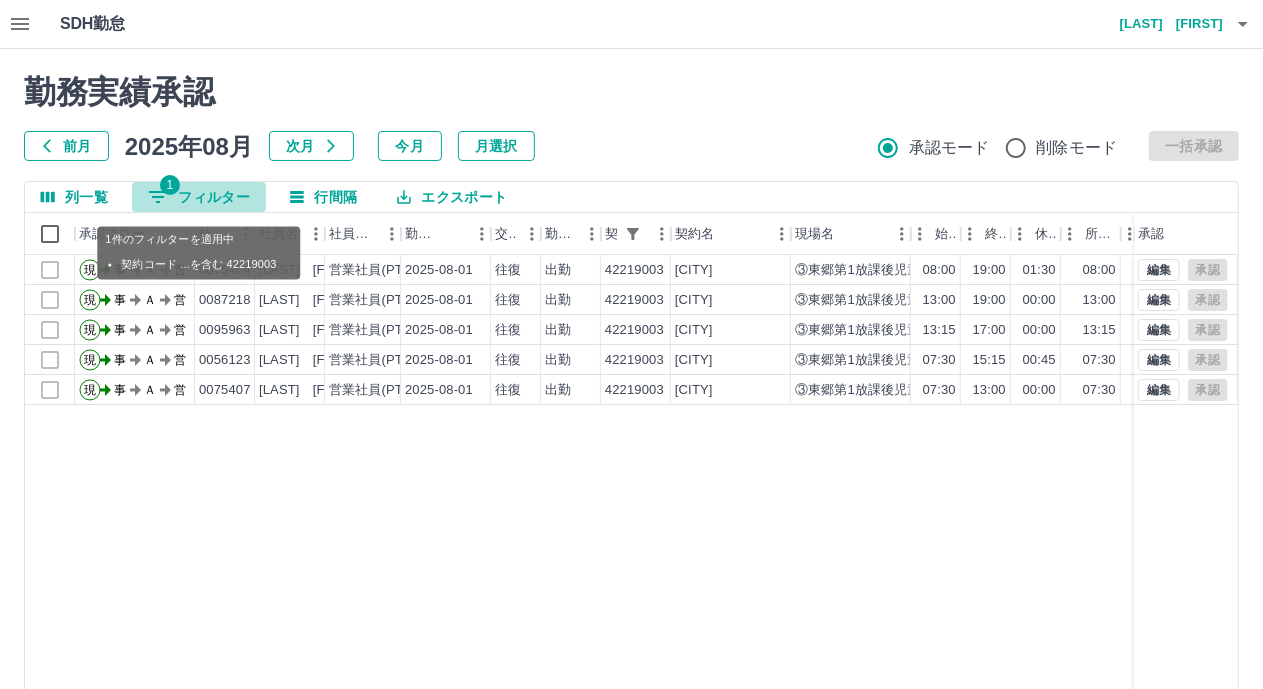 click on "1 フィルター" at bounding box center (199, 197) 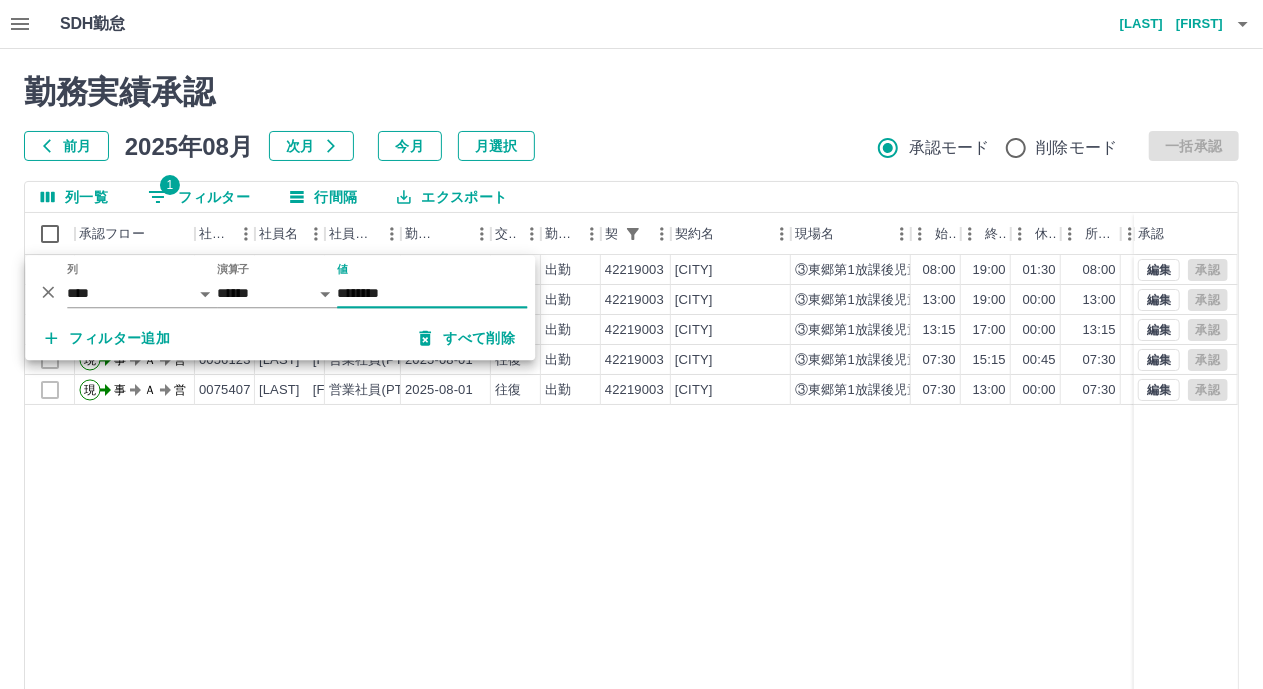 click on "********" at bounding box center [432, 293] 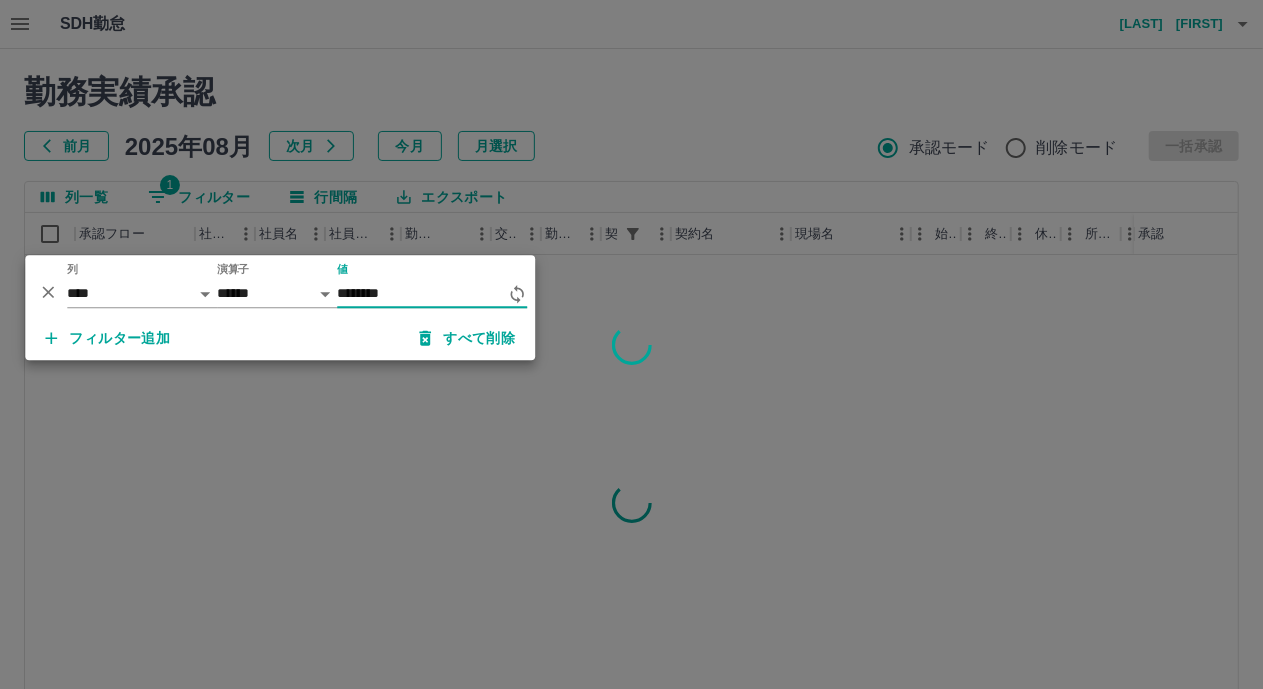 type on "********" 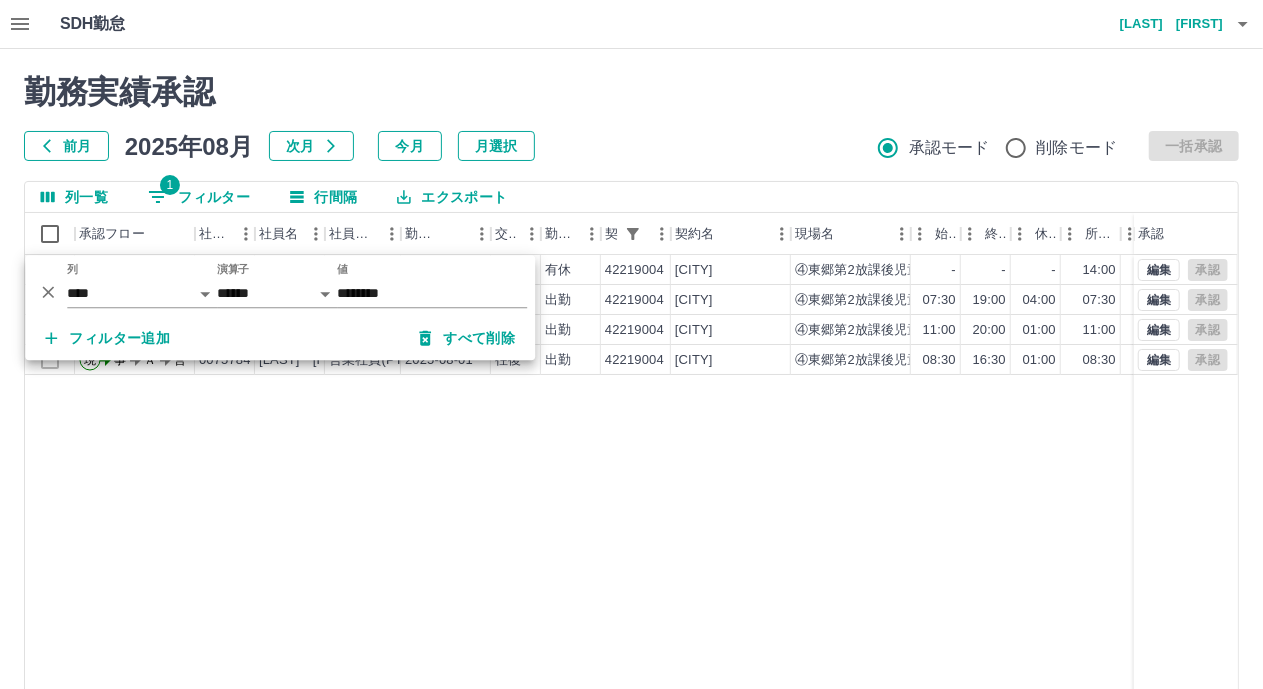 click on "現 事 Ａ 営 0075409 [LAST]　[FIRST] 営業社員(PT契約) 2025-08-02  -  有休 42219004 [CITY] ④東郷第2放課後児童クラブ - - - 14:00 19:00 00:00 00:00 00:00 00:00 現 事 Ａ 営 0075409 [LAST]　[FIRST] 営業社員(PT契約) 2025-08-01 往復 出勤 42219004 [CITY] ④東郷第2放課後児童クラブ 07:30 19:00 04:00 07:30 19:00 04:00 11:30 07:30 00:00 現 事 Ａ 営 0075408 [LAST]　[FIRST] 営業社員(PT契約) 2025-08-01 往復 出勤 42219004 [CITY] ④東郷第2放課後児童クラブ 11:00 20:00 01:00 11:00 20:00 01:00 09:00 08:00 00:00 現 事 Ａ 営 0075784 [LAST]　[FIRST] 営業社員(PT契約) 2025-08-01 往復 出勤 42219004 [CITY] ④東郷第2放課後児童クラブ 08:30 16:30 01:00 08:30 16:30 01:00 08:00 07:00 00:00 編集 承認 編集 承認 編集 承認 編集 承認" at bounding box center [898, 511] 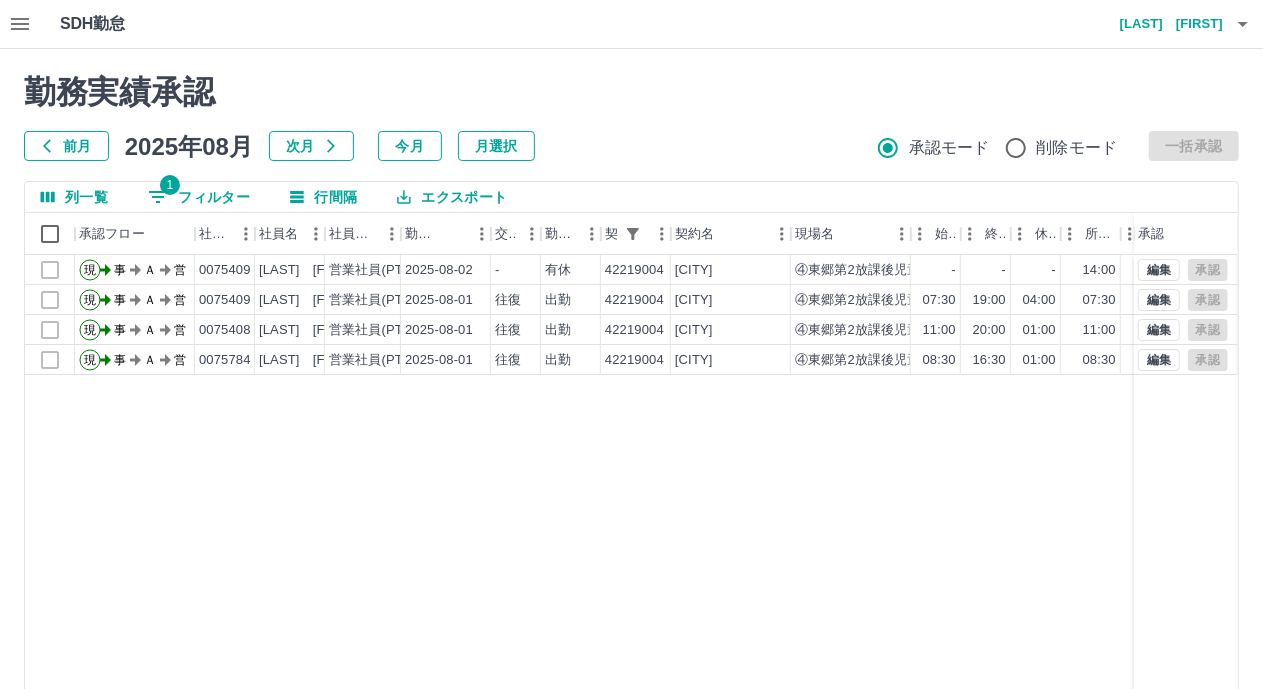 click on "現 事 Ａ 営 0075409 [LAST]　[FIRST] 営業社員(PT契約) 2025-08-02  -  有休 42219004 [CITY] ④東郷第2放課後児童クラブ - - - 14:00 19:00 00:00 00:00 00:00 00:00 現 事 Ａ 営 0075409 [LAST]　[FIRST] 営業社員(PT契約) 2025-08-01 往復 出勤 42219004 [CITY] ④東郷第2放課後児童クラブ 07:30 19:00 04:00 07:30 19:00 04:00 11:30 07:30 00:00 現 事 Ａ 営 0075408 [LAST]　[FIRST] 営業社員(PT契約) 2025-08-01 往復 出勤 42219004 [CITY] ④東郷第2放課後児童クラブ 11:00 20:00 01:00 11:00 20:00 01:00 09:00 08:00 00:00 現 事 Ａ 営 0075784 [LAST]　[FIRST] 営業社員(PT契約) 2025-08-01 往復 出勤 42219004 [CITY] ④東郷第2放課後児童クラブ 08:30 16:30 01:00 08:30 16:30 01:00 08:00 07:00 00:00 編集 承認 編集 承認 編集 承認 編集 承認" at bounding box center [898, 511] 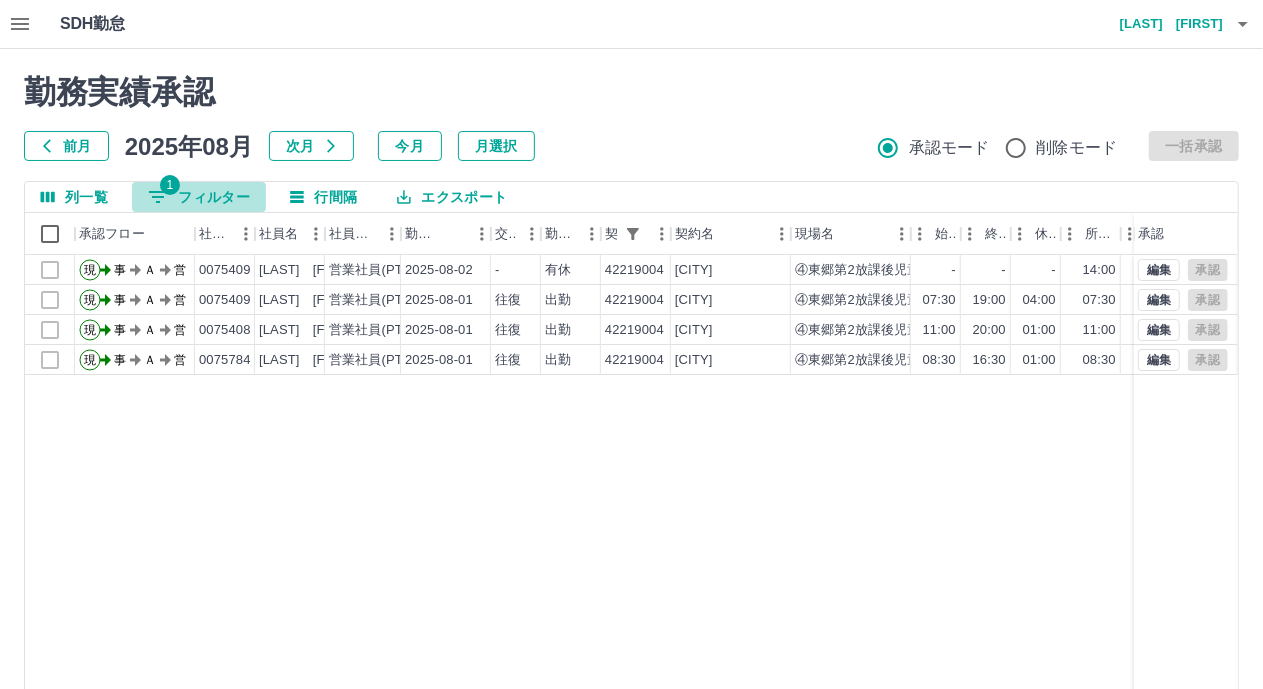 click on "1 フィルター" at bounding box center (199, 197) 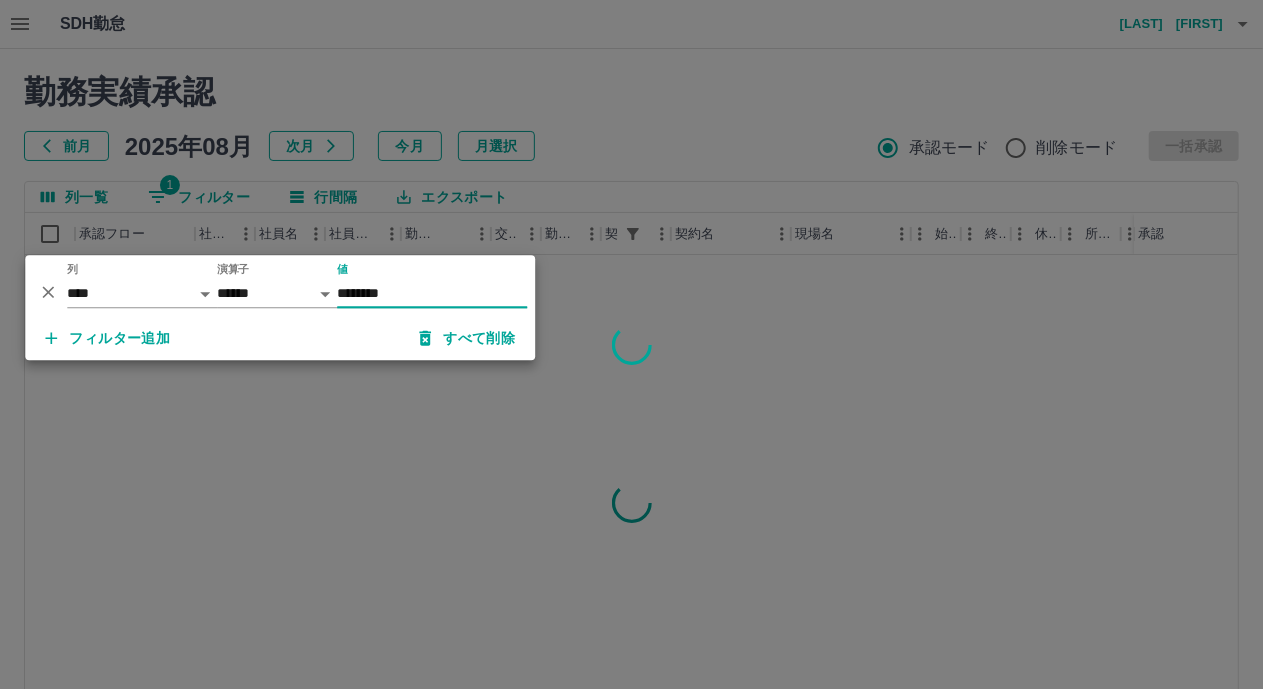 type on "********" 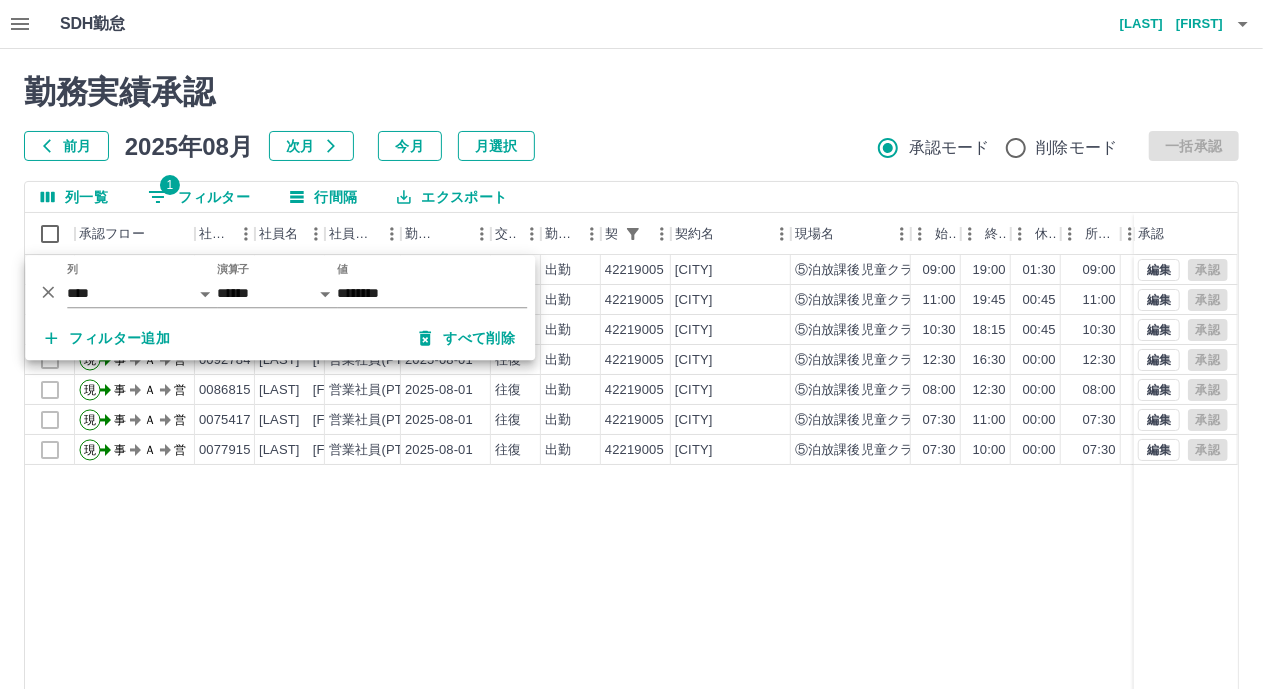 click on "勤務実績承認" at bounding box center (631, 92) 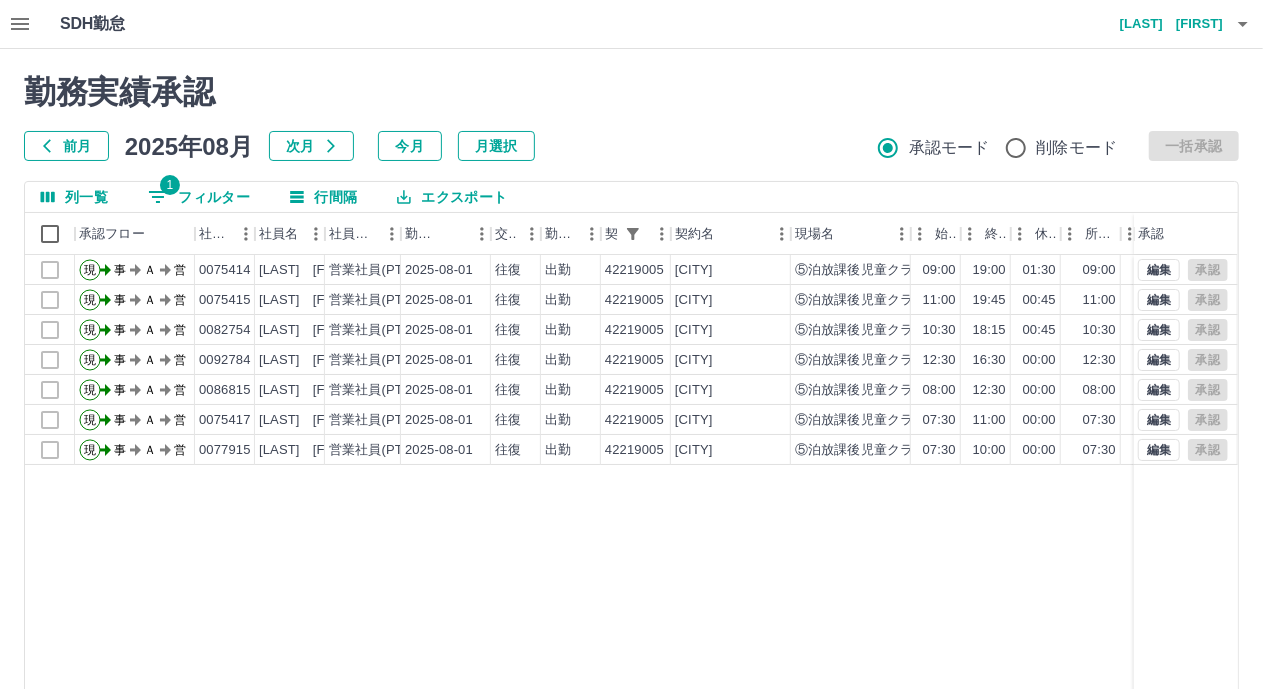 click on "現 事 Ａ 営 0075414 [LAST]　[FIRST] 営業社員(PT契約) 2025-08-01 往復 出勤 42219005 [CITY] ⑤泊放課後児童クラブ 09:00 19:00 01:30 09:00 18:30 01:30 10:00 08:30 00:00 現 事 Ａ 営 0075415 [LAST]　[FIRST] 営業社員(PT契約) 2025-08-01 往復 出勤 42219005 [CITY] ⑤泊放課後児童クラブ 11:00 19:45 00:45 11:00 19:45 00:45 08:45 08:00 00:00 現 事 Ａ 営 0082754 [LAST]　[FIRST] 営業社員(PT契約) 2025-08-01 往復 出勤 42219005 [CITY] ⑤泊放課後児童クラブ 10:30 18:15 00:45 10:30 18:15 00:45 07:45 07:00 00:00 現 事 Ａ 営 0092784 [LAST]　[FIRST] 営業社員(PT契約) 2025-08-01 往復 出勤 42219005 [CITY] ⑤泊放課後児童クラブ 12:30 16:30 00:00 12:30 16:30 00:00 04:00 04:00 00:00 現 事 Ａ 営 0086815 [LAST]　[FIRST] 営業社員(PT契約) 2025-08-01 往復 出勤 42219005 [CITY] ⑤泊放課後児童クラブ 08:00 12:30 00:00 08:00 12:30 00:00 04:30 04:30 00:00 現 事 Ａ 営 0075417 [LAST]　[FIRST] 2025-08-01" at bounding box center (898, 511) 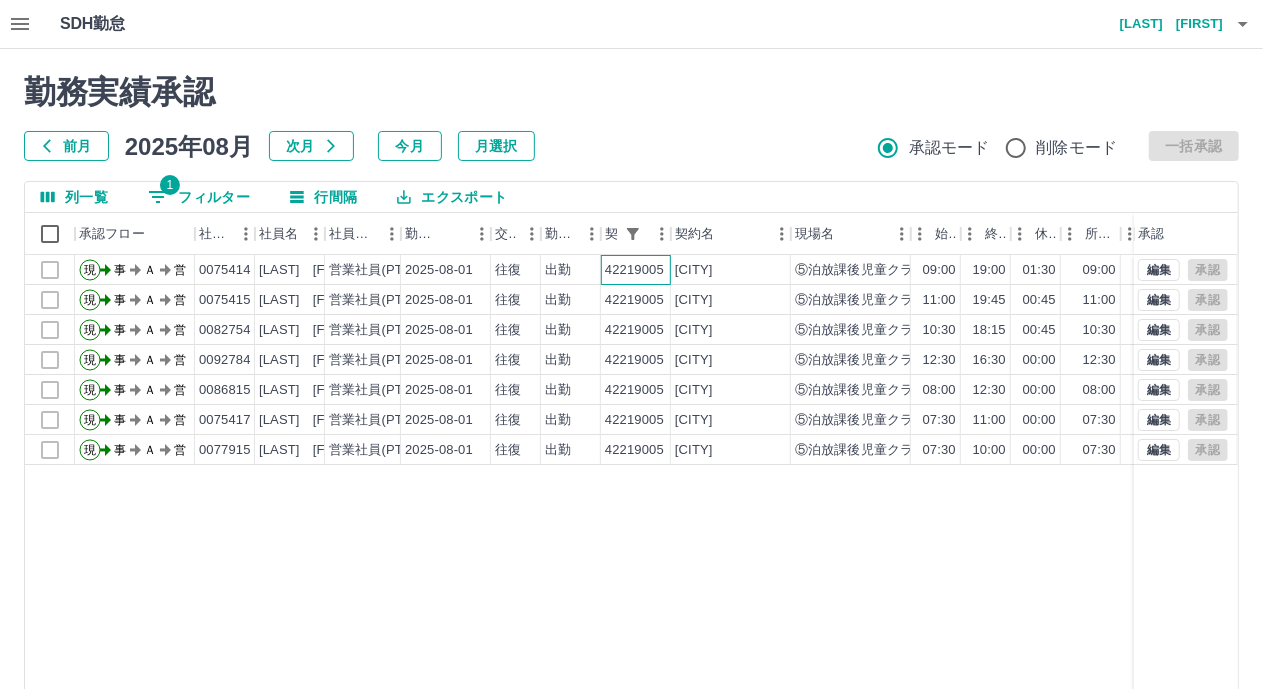 click on "42219005" at bounding box center [636, 270] 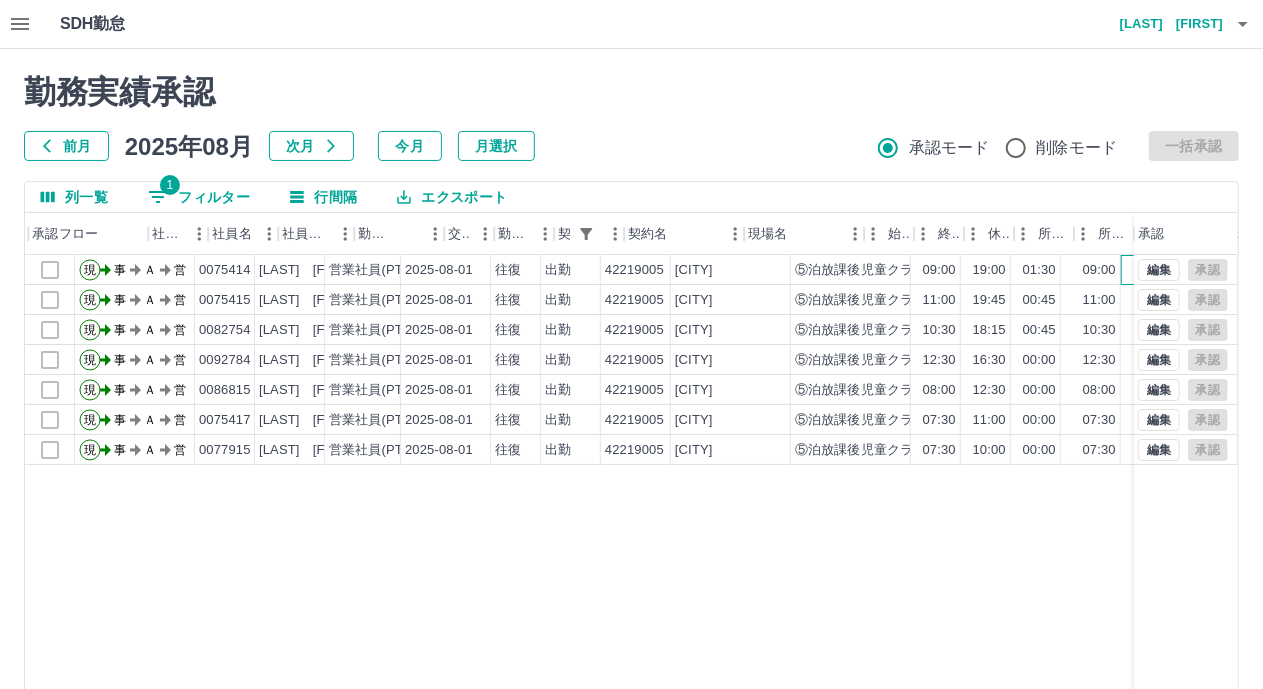 scroll, scrollTop: 0, scrollLeft: 46, axis: horizontal 